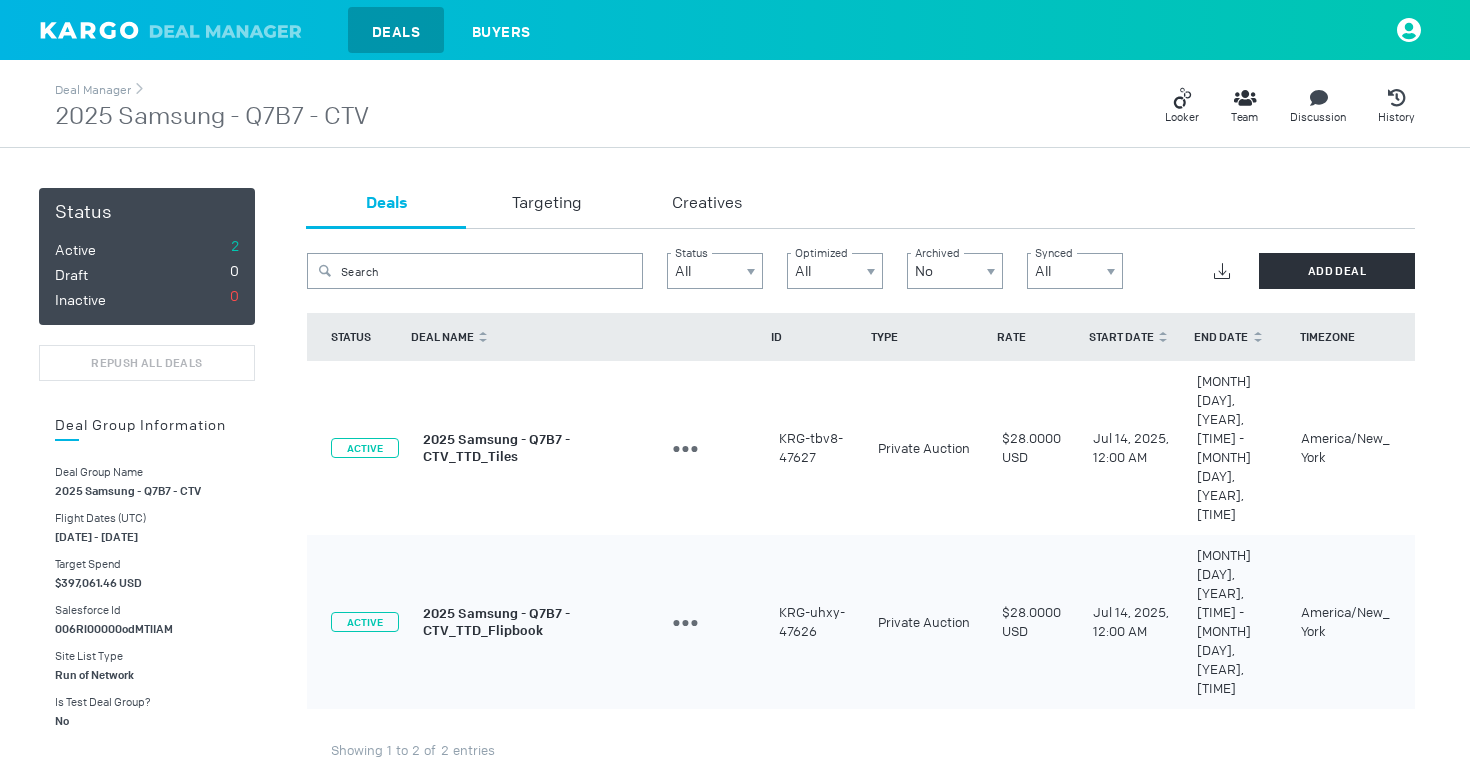scroll, scrollTop: 0, scrollLeft: 0, axis: both 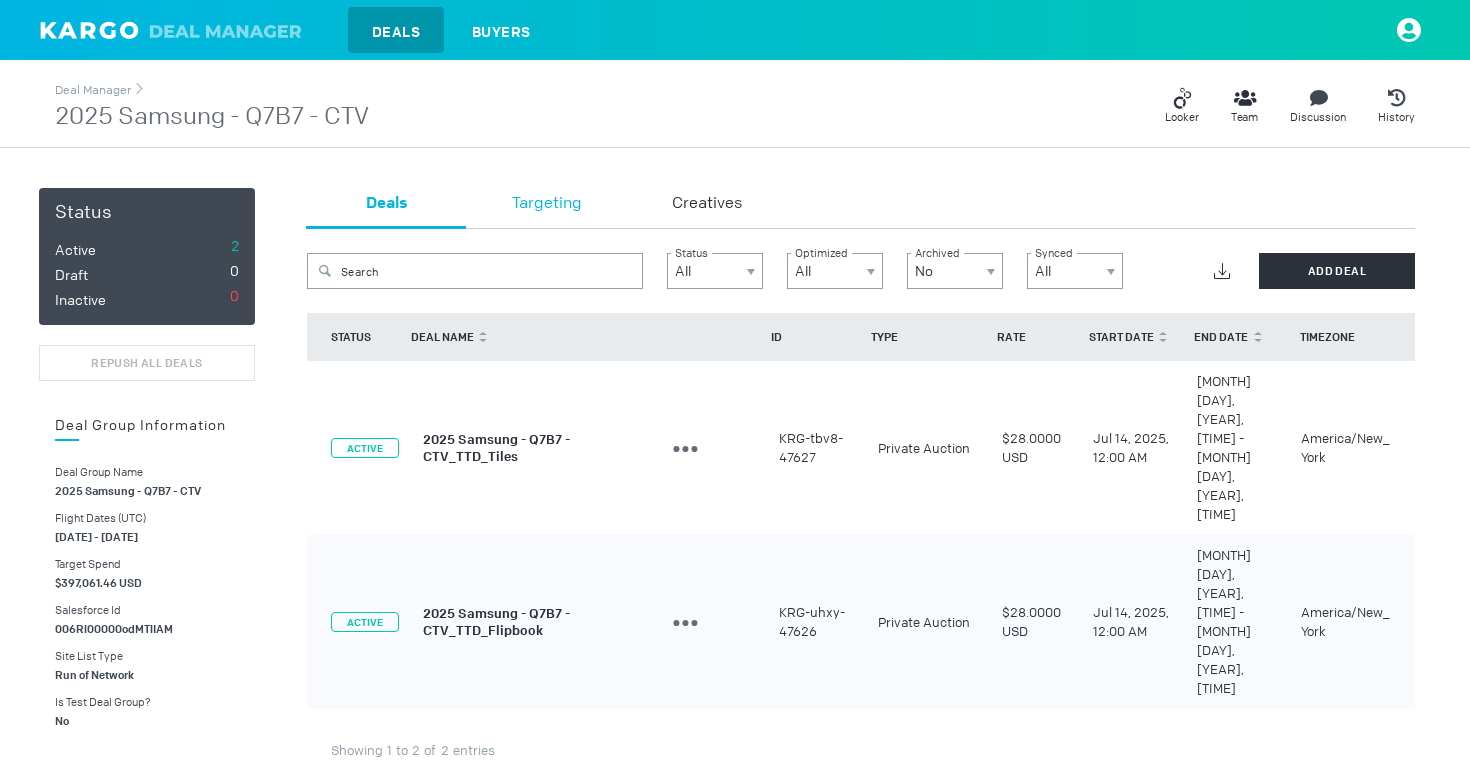click on "Targeting" at bounding box center [547, 204] 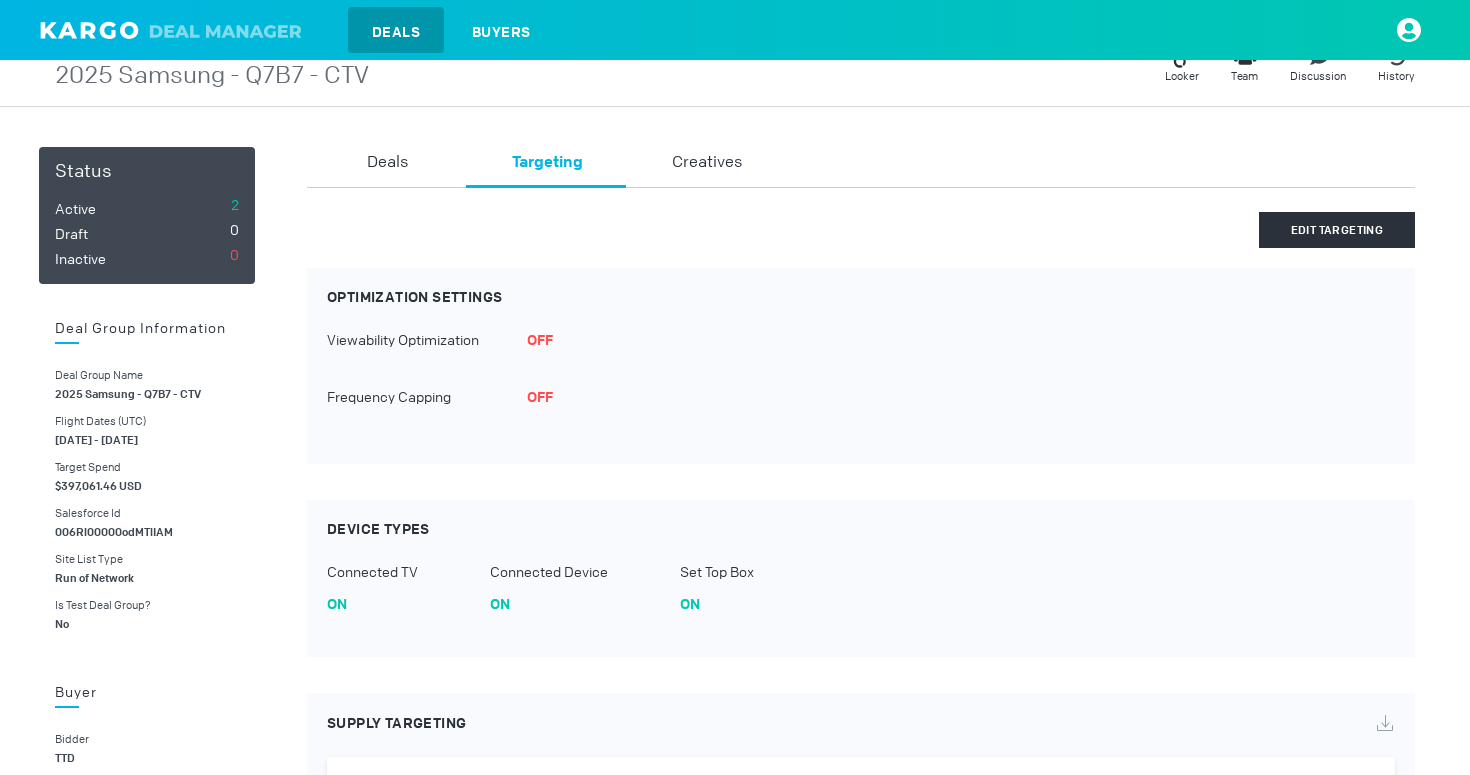 scroll, scrollTop: 40, scrollLeft: 0, axis: vertical 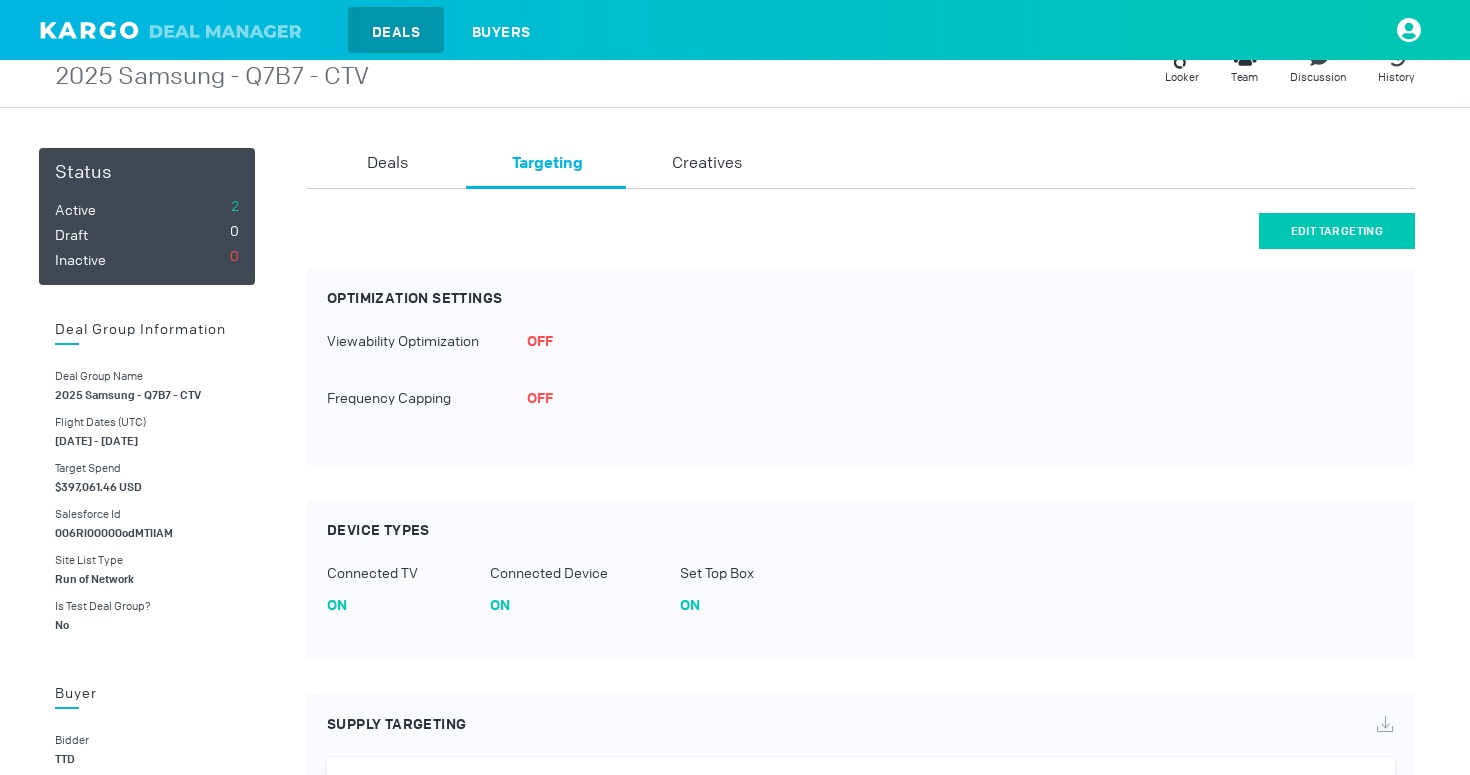 click on "Edit Targeting" at bounding box center (1337, 231) 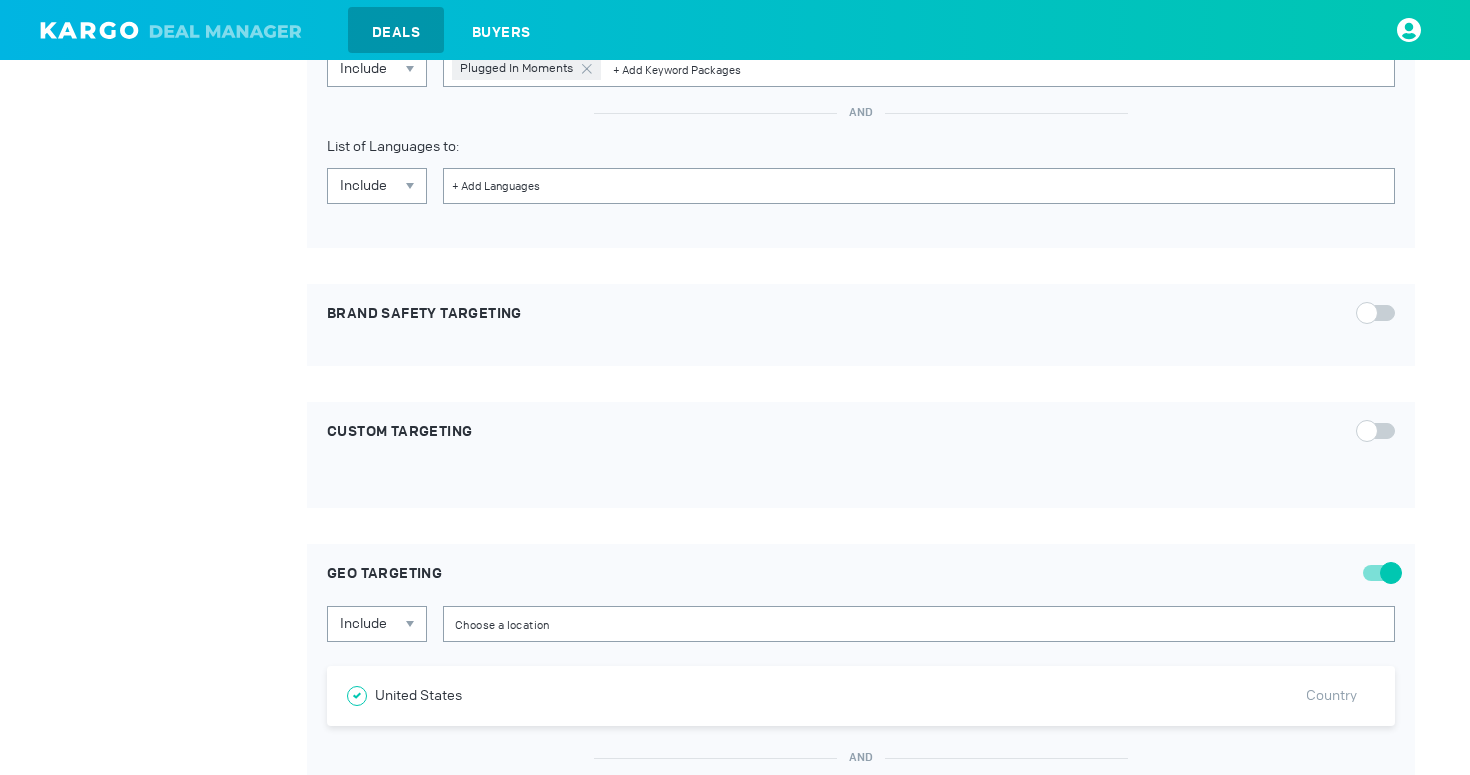 scroll, scrollTop: 3059, scrollLeft: 0, axis: vertical 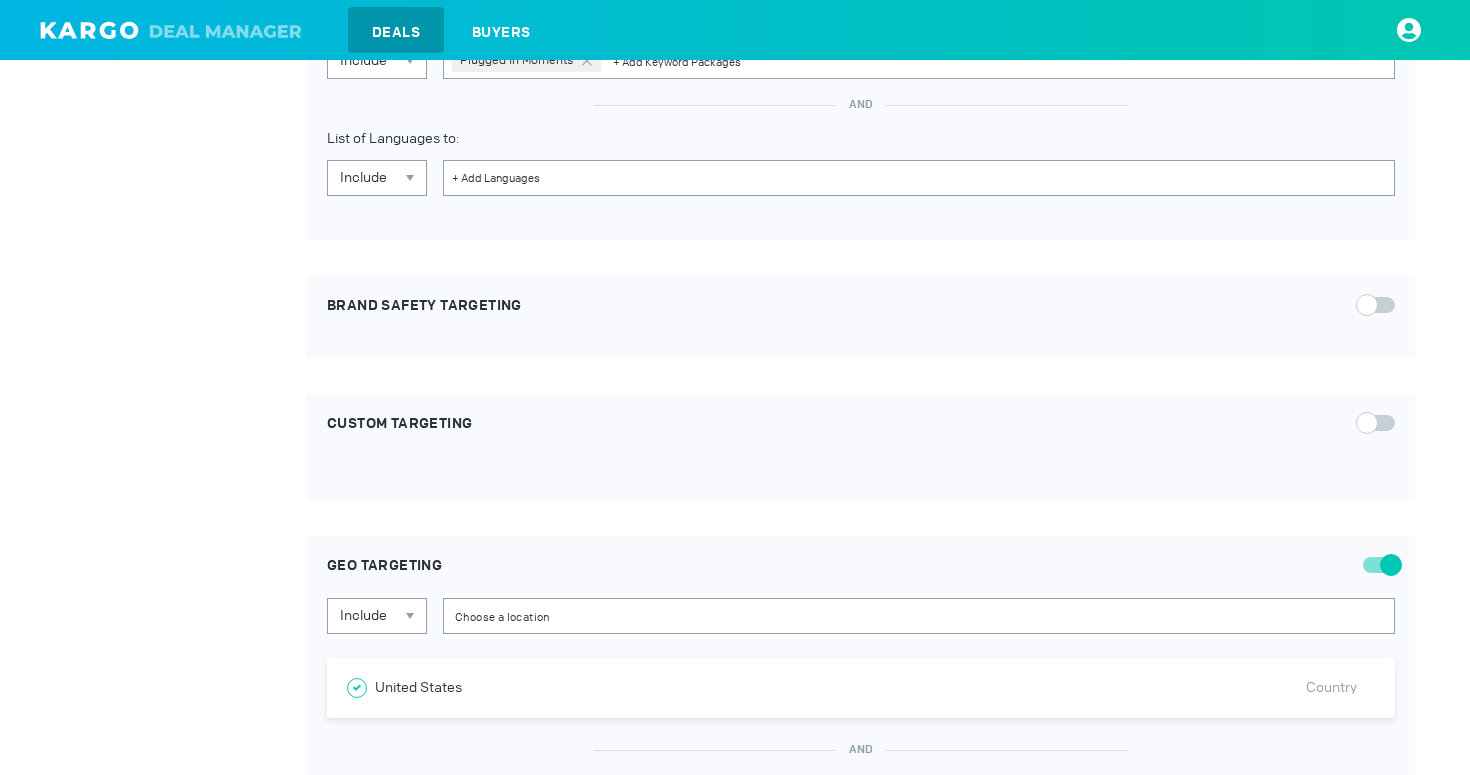 click at bounding box center [1379, 423] 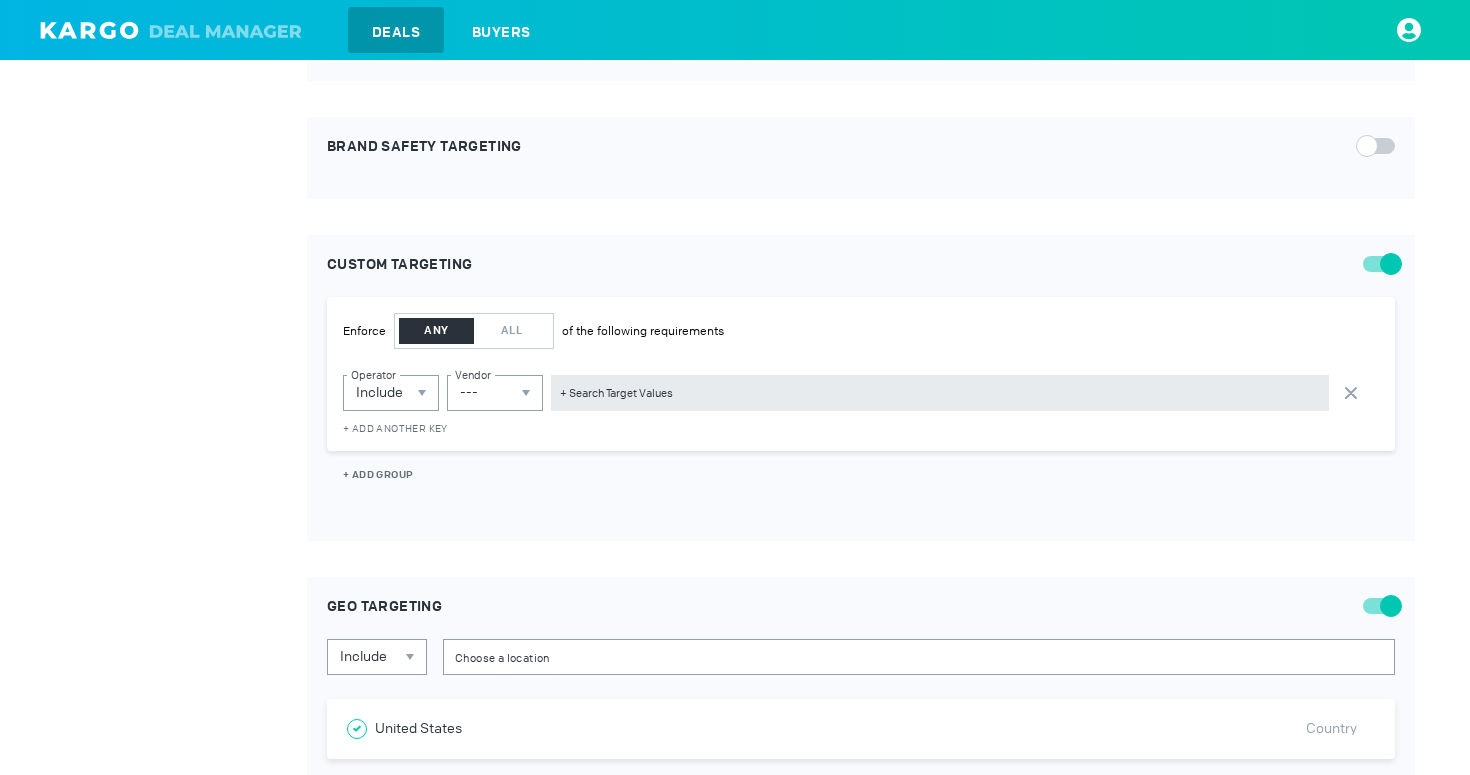 scroll, scrollTop: 3235, scrollLeft: 0, axis: vertical 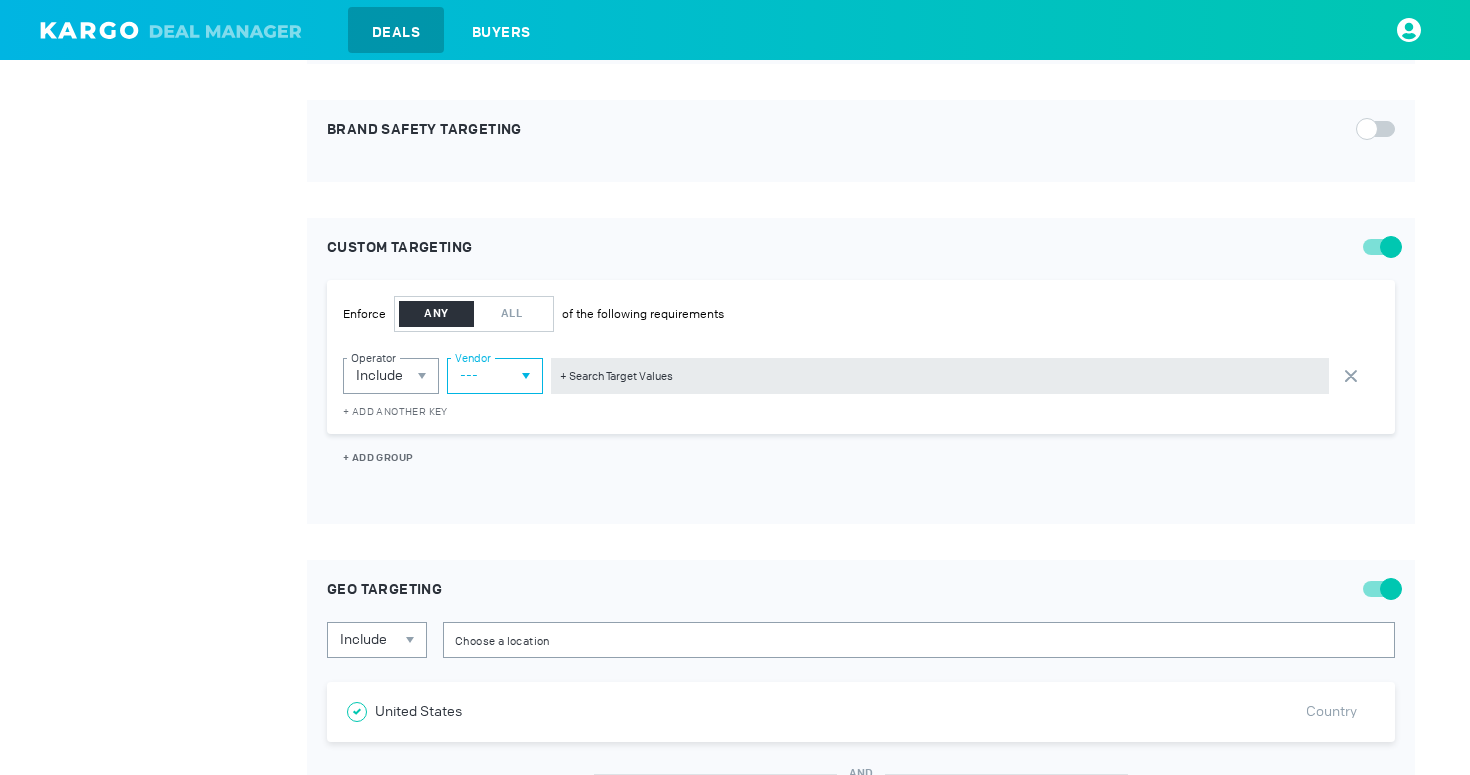 click on "---" at bounding box center [495, 376] 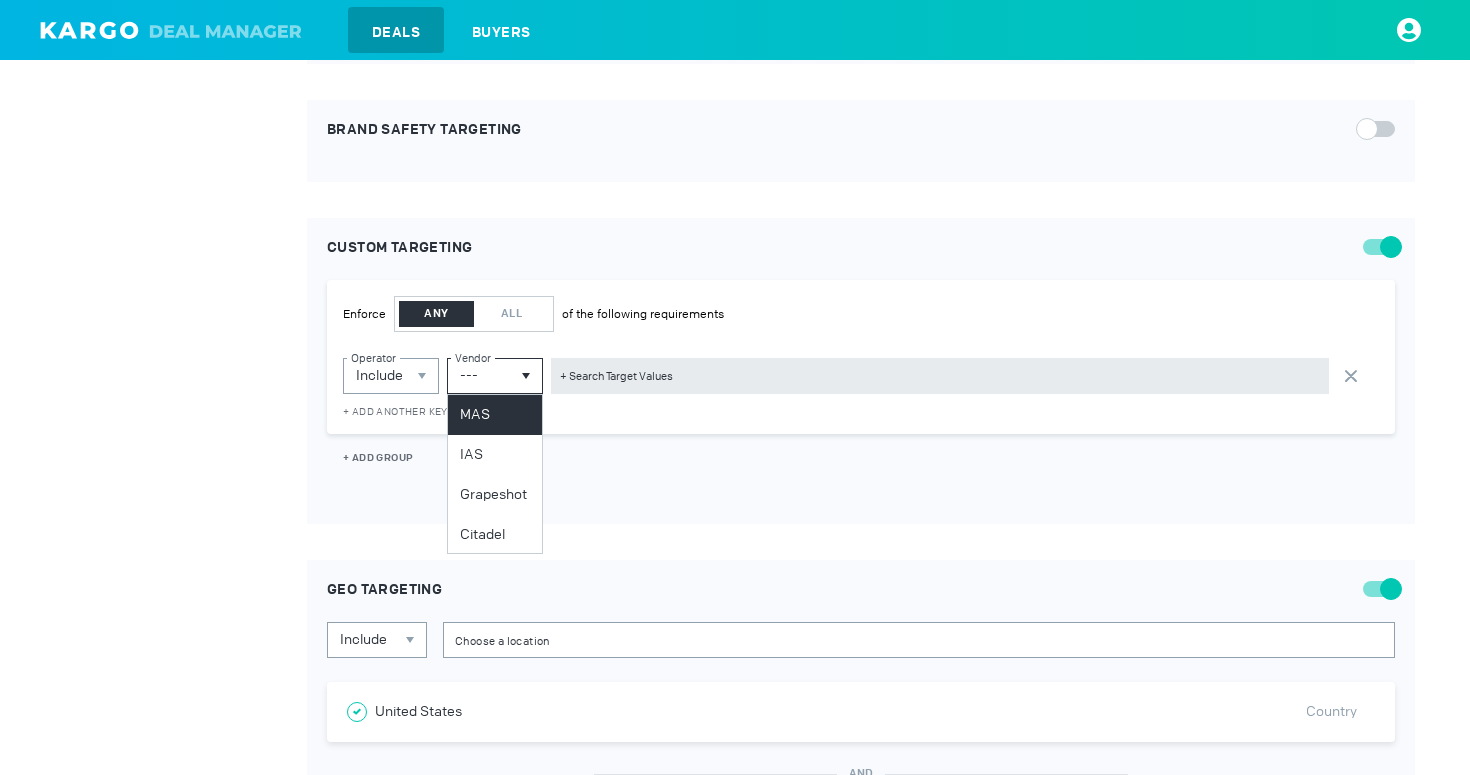 click on "MAS" at bounding box center [495, 415] 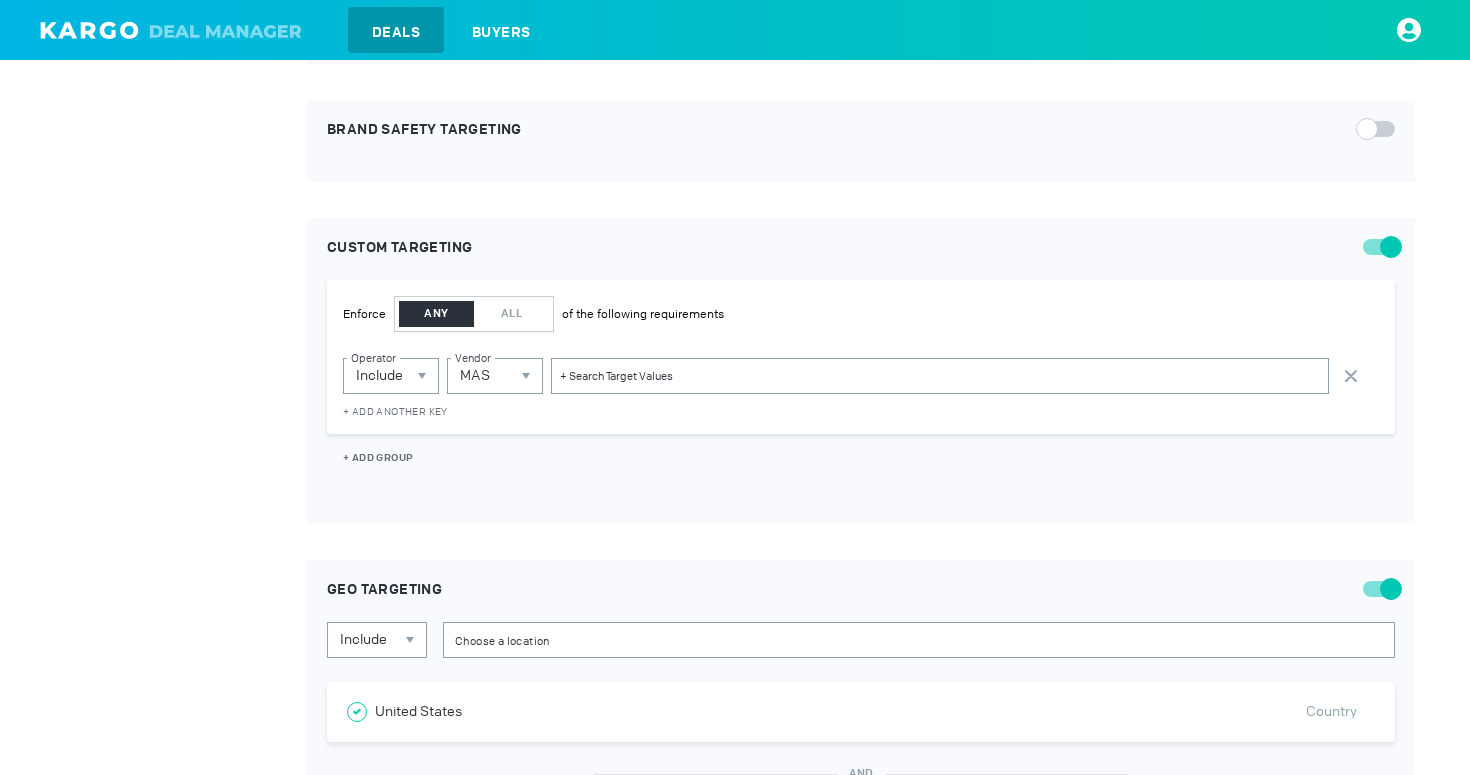 click at bounding box center (940, 376) 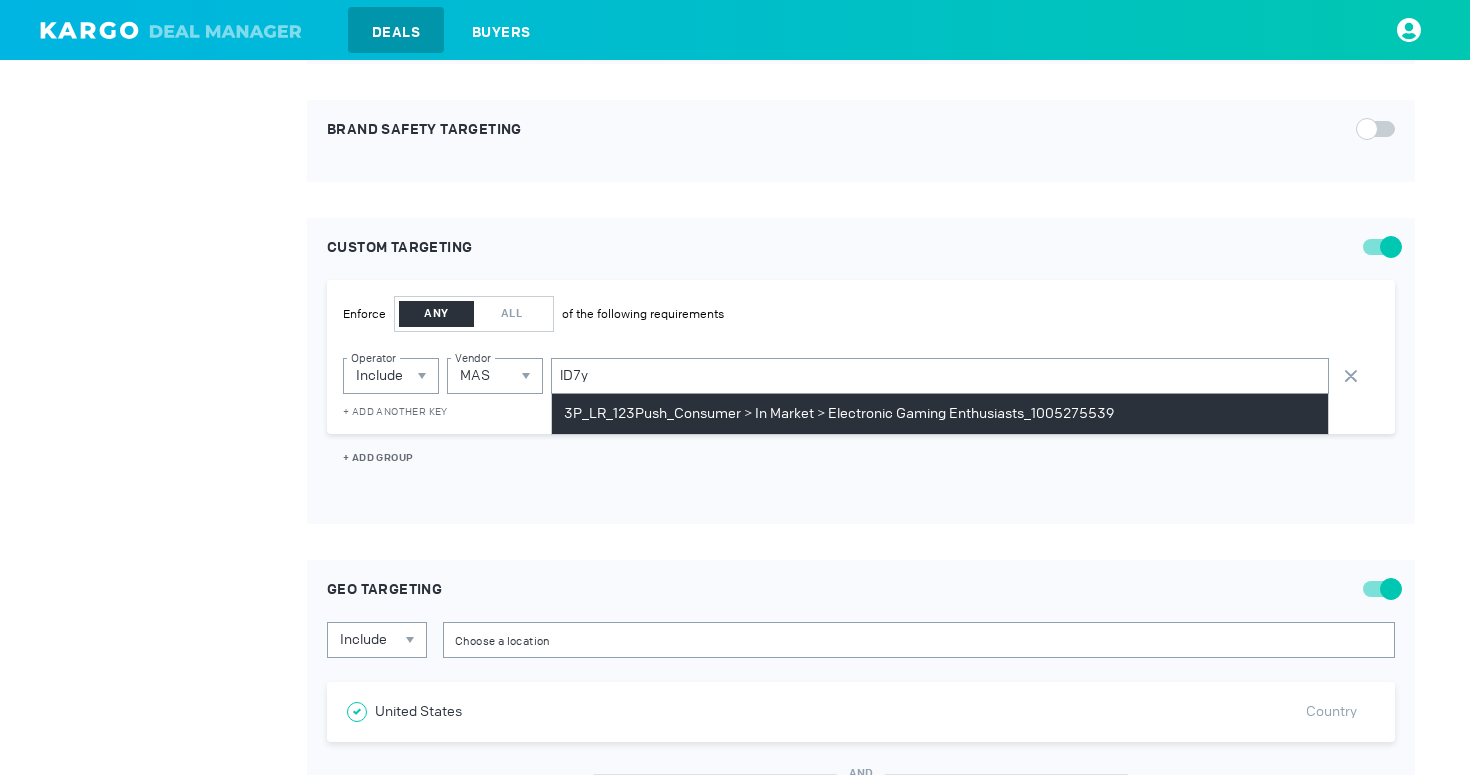 click on "3P_LR_123Push_Consumer > In Market > Electronic Gaming Enthusiasts_1005275539" at bounding box center (839, 414) 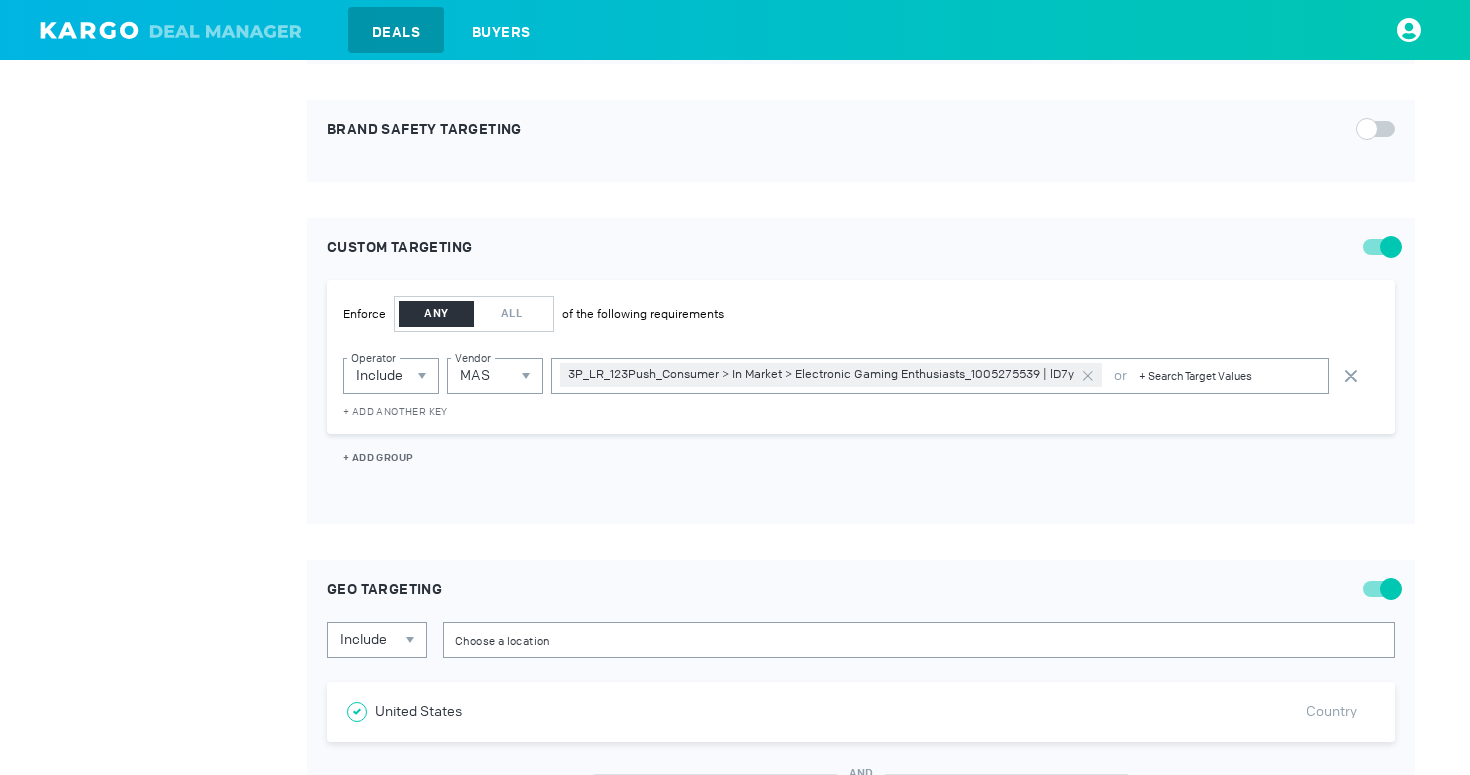 click at bounding box center [1229, 376] 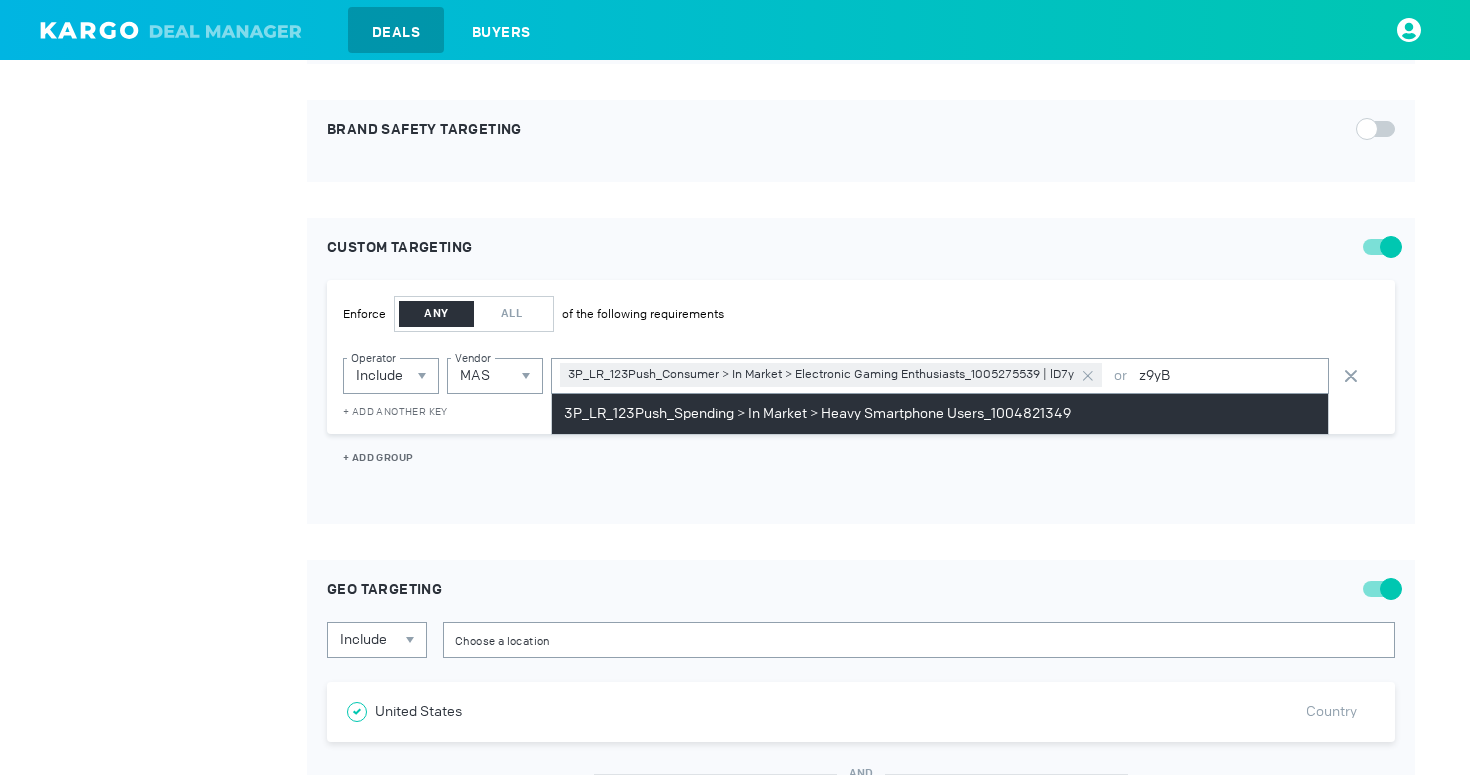 click on "3P_LR_123Push_Spending > In Market > Heavy Smartphone Users_1004821349" at bounding box center [940, 414] 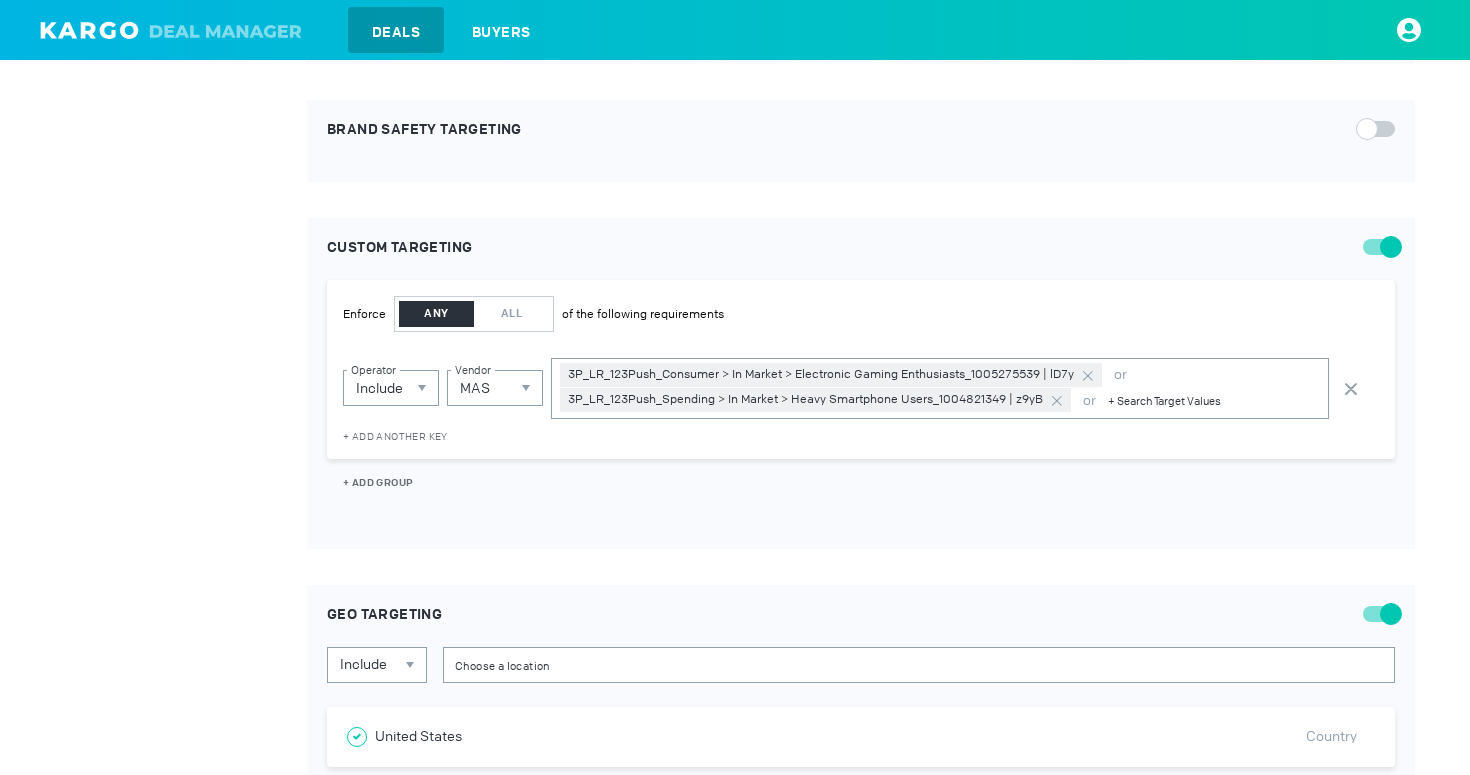click at bounding box center [1214, 401] 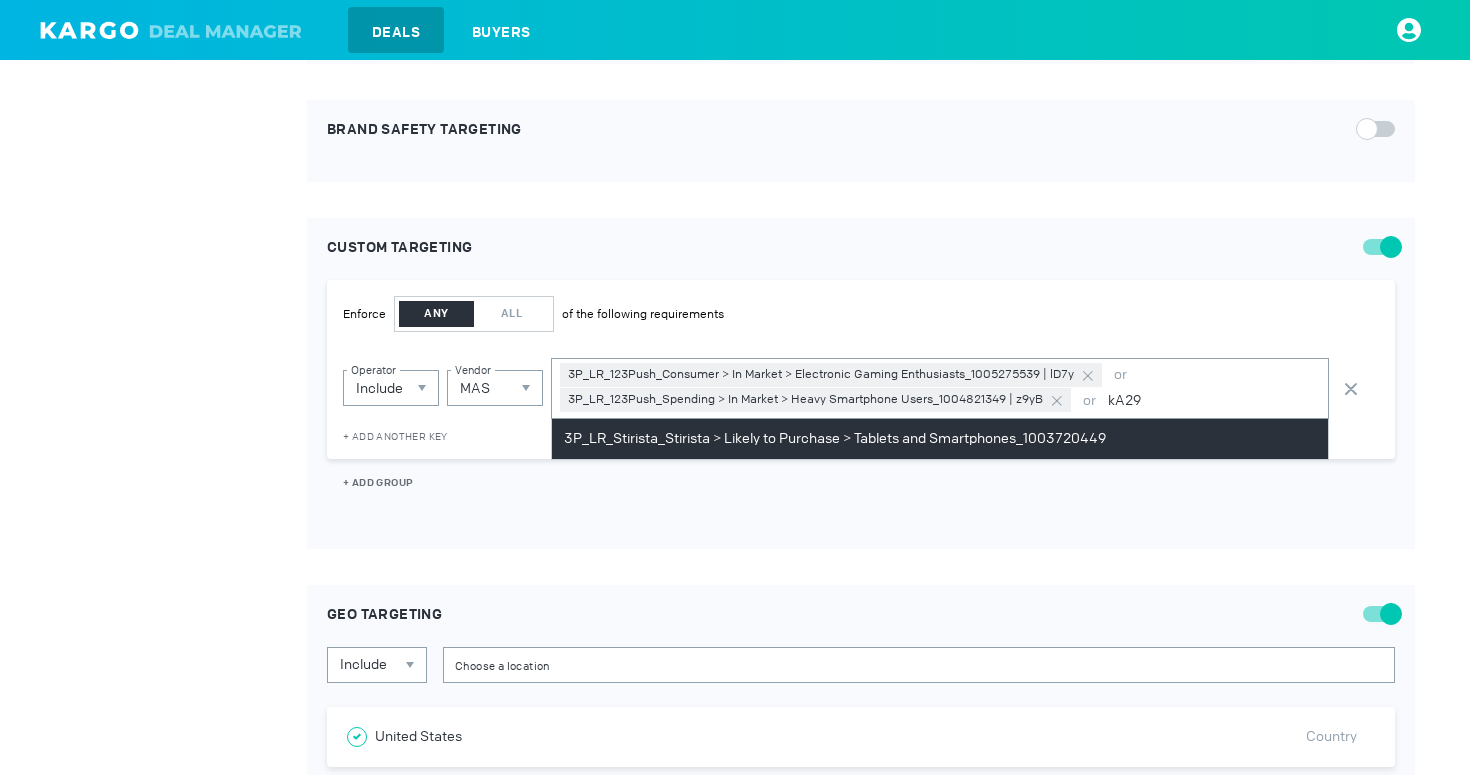click on "3P_LR_Stirista_Stirista > Likely to Purchase > Tablets and Smartphones_1003720449" at bounding box center [835, 439] 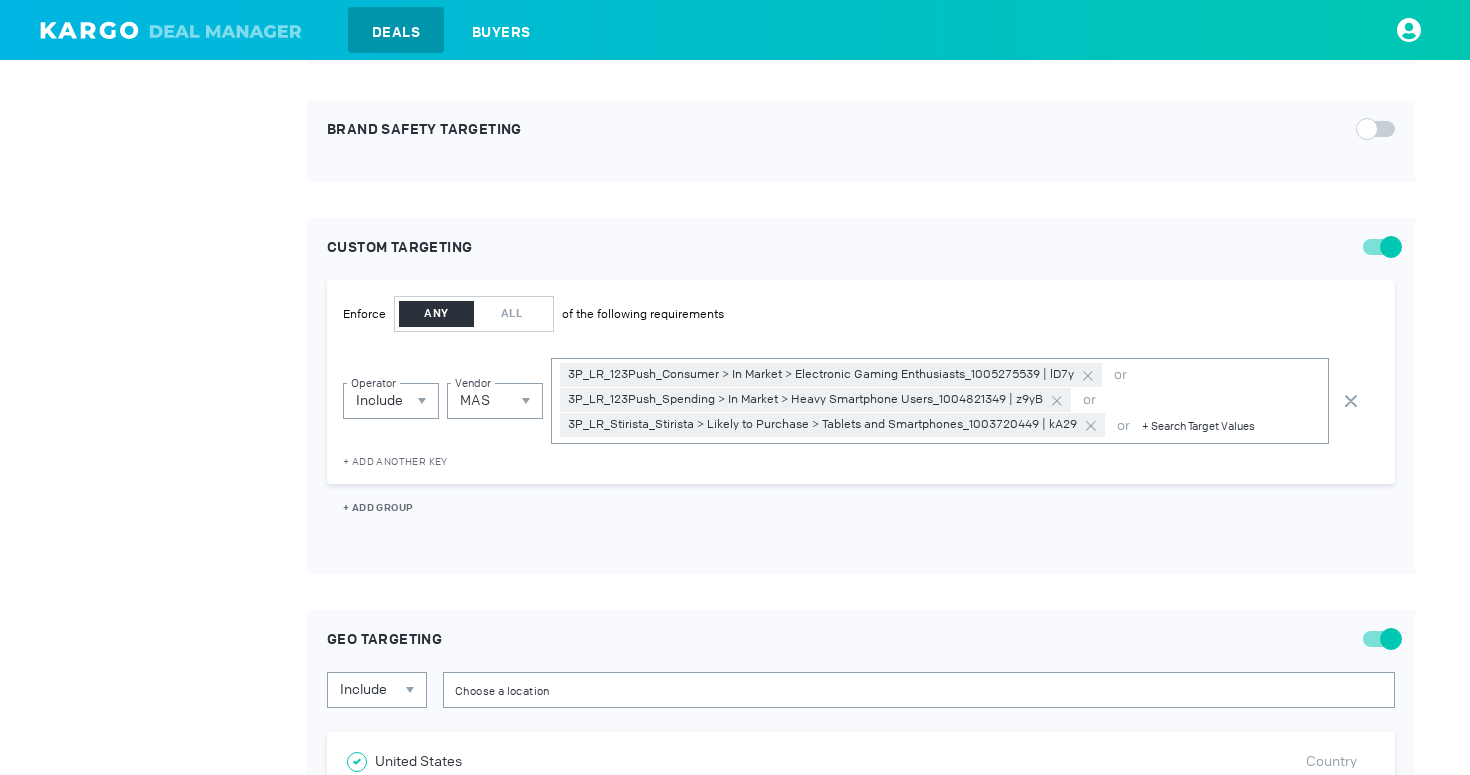 click at bounding box center [1231, 426] 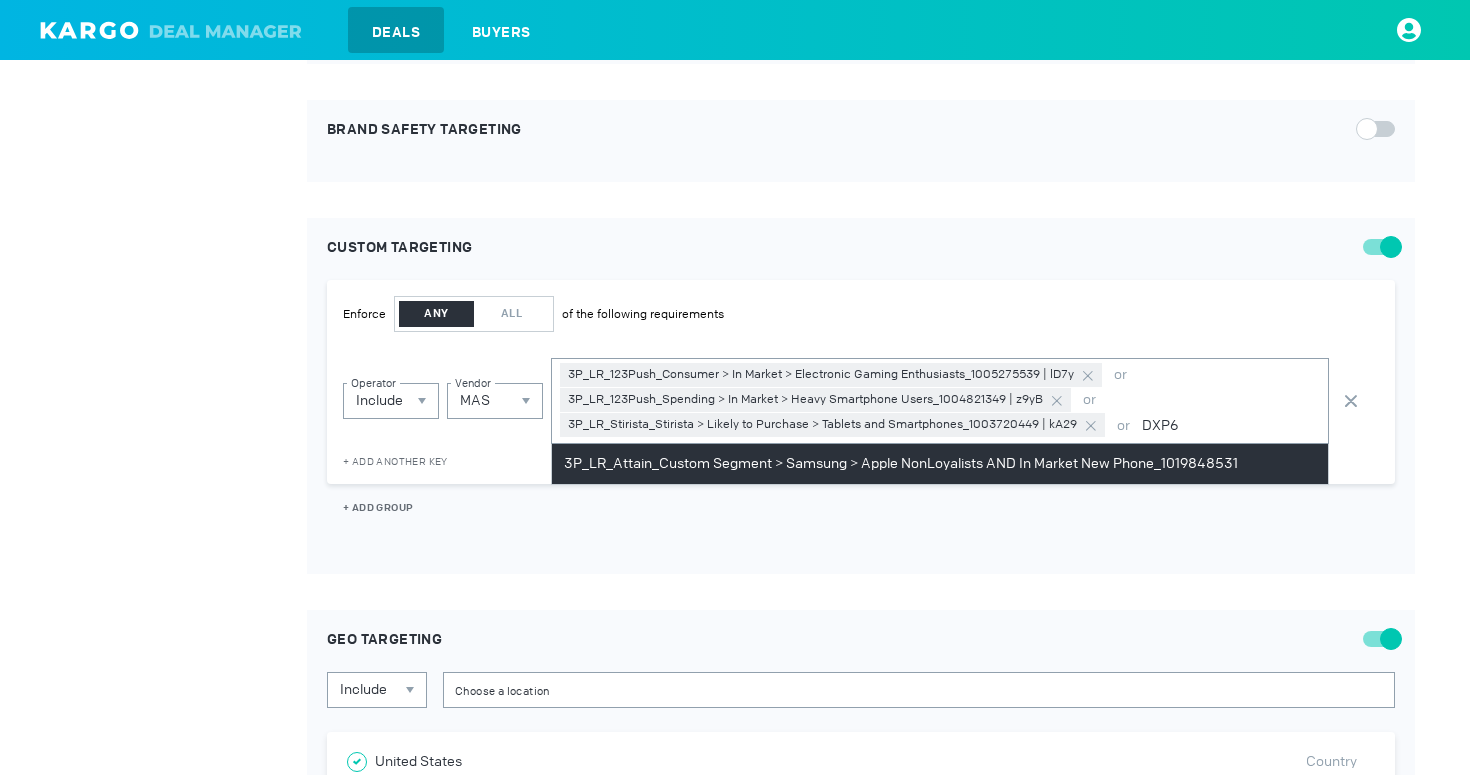 type on "DXP6" 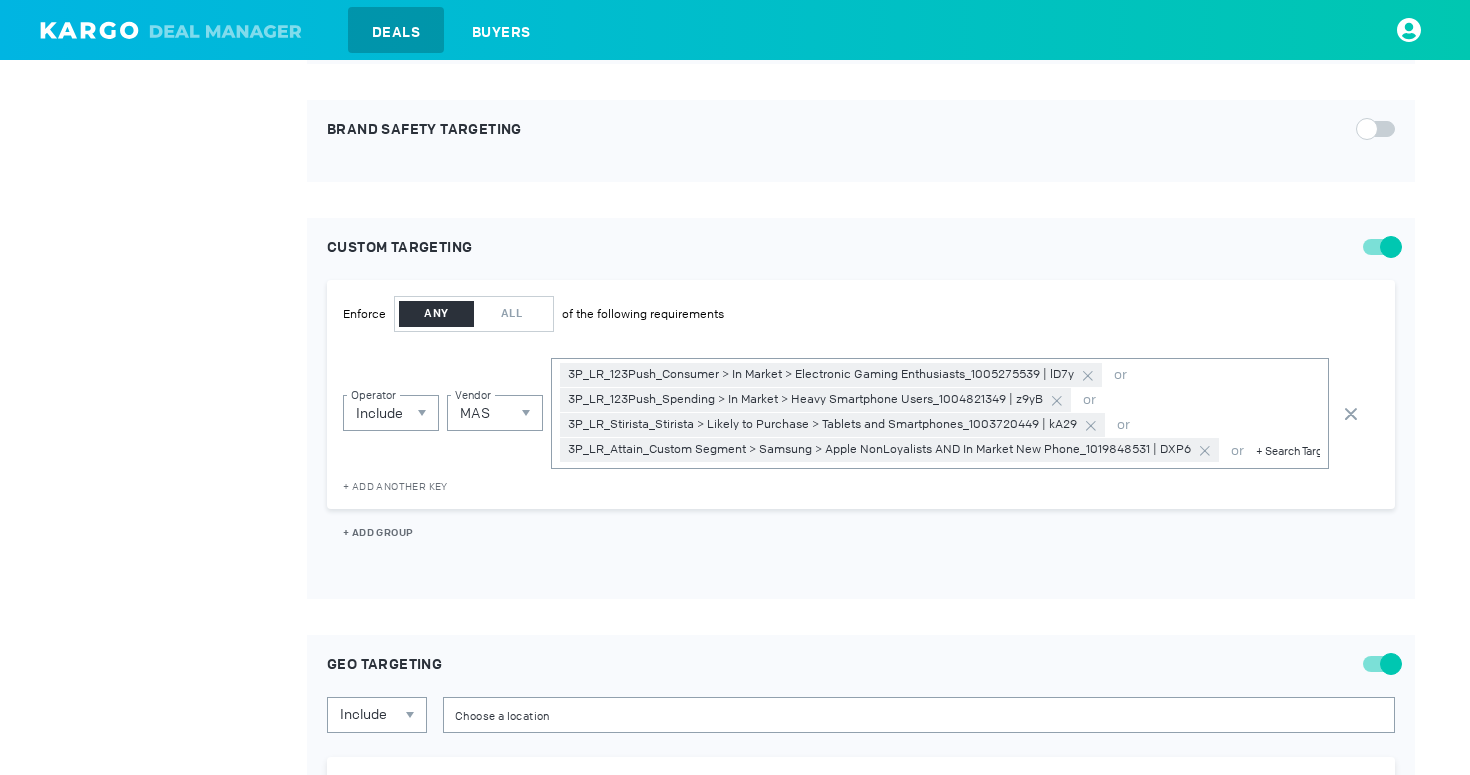 click on "+ ADD ANOTHER KEY" at bounding box center [395, 486] 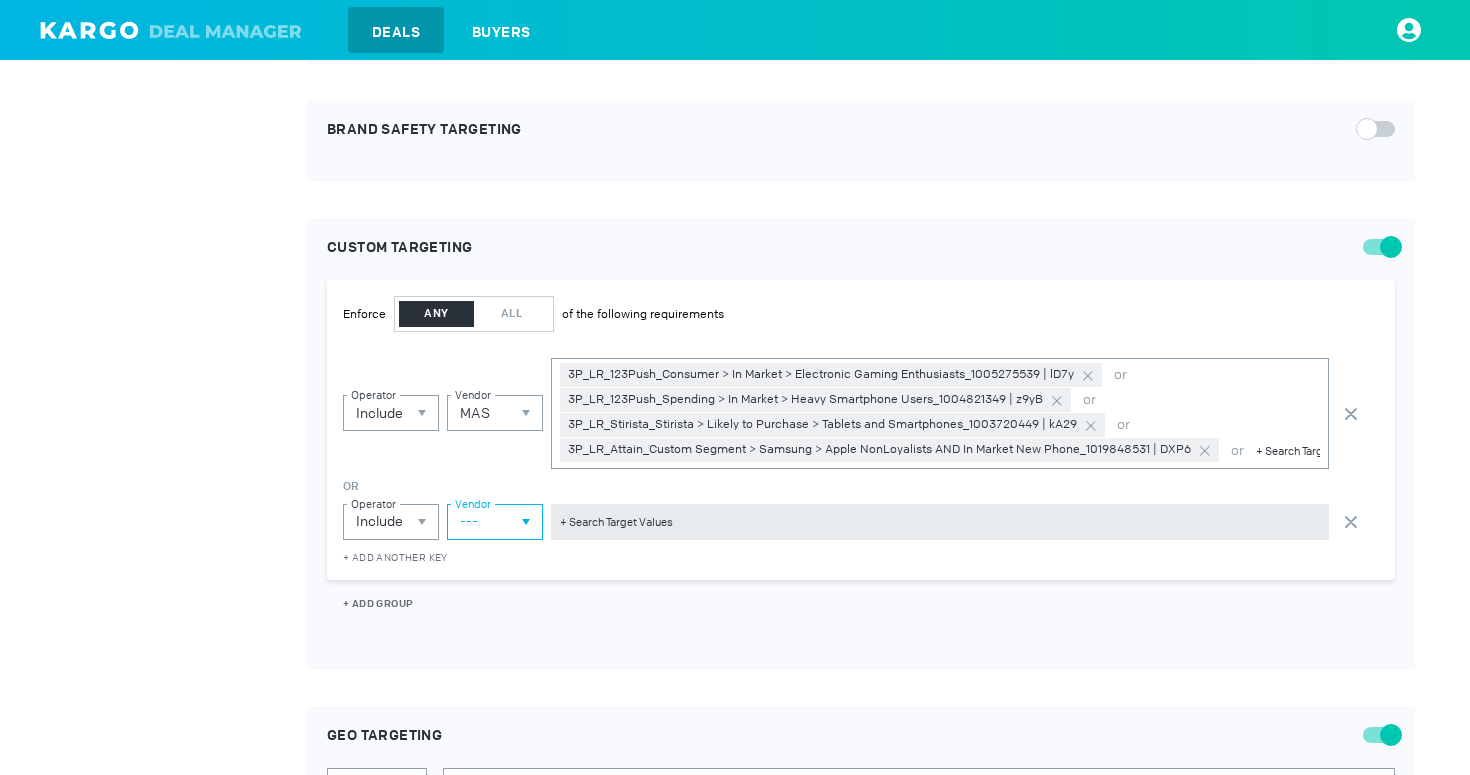 click on "---" at bounding box center (475, 413) 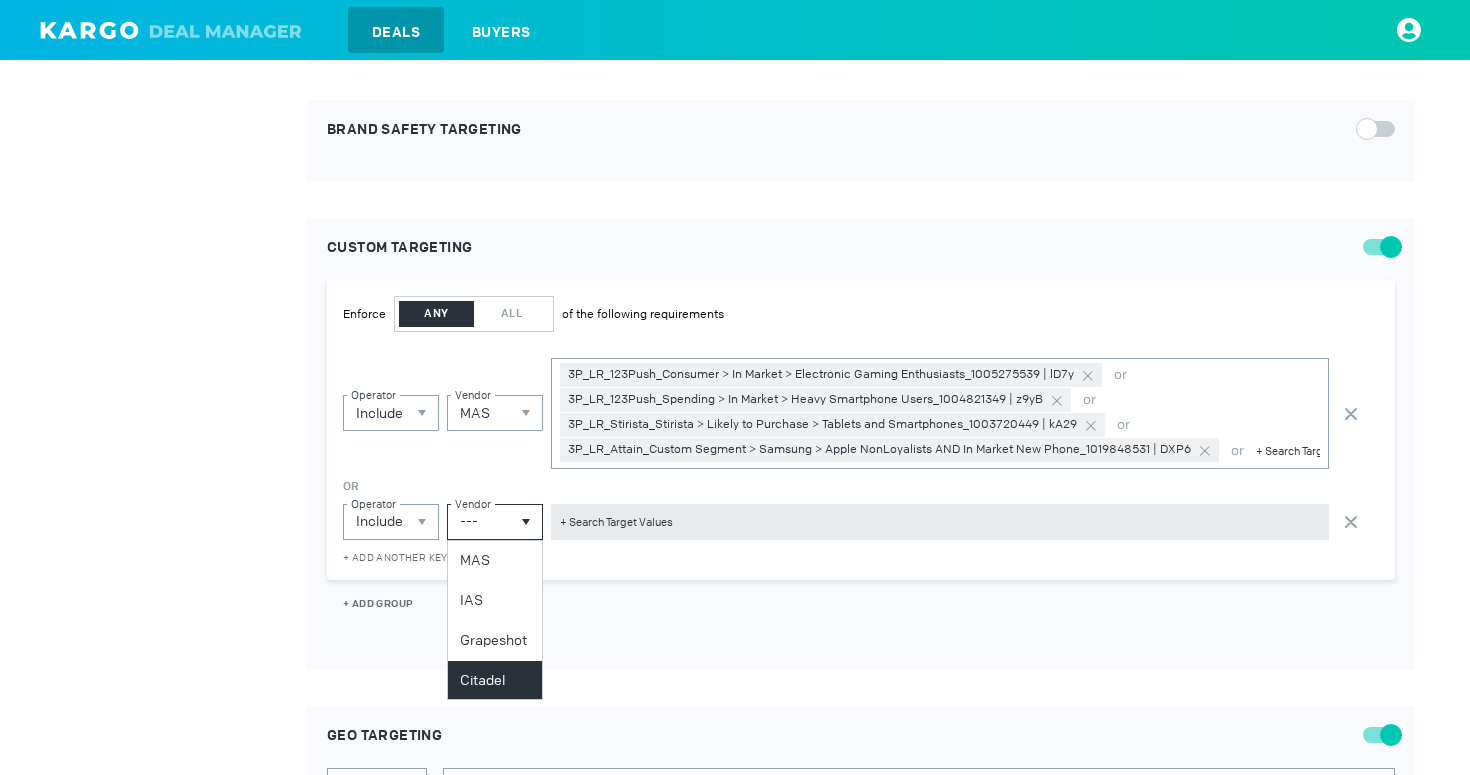 click on "Citadel" at bounding box center [495, 681] 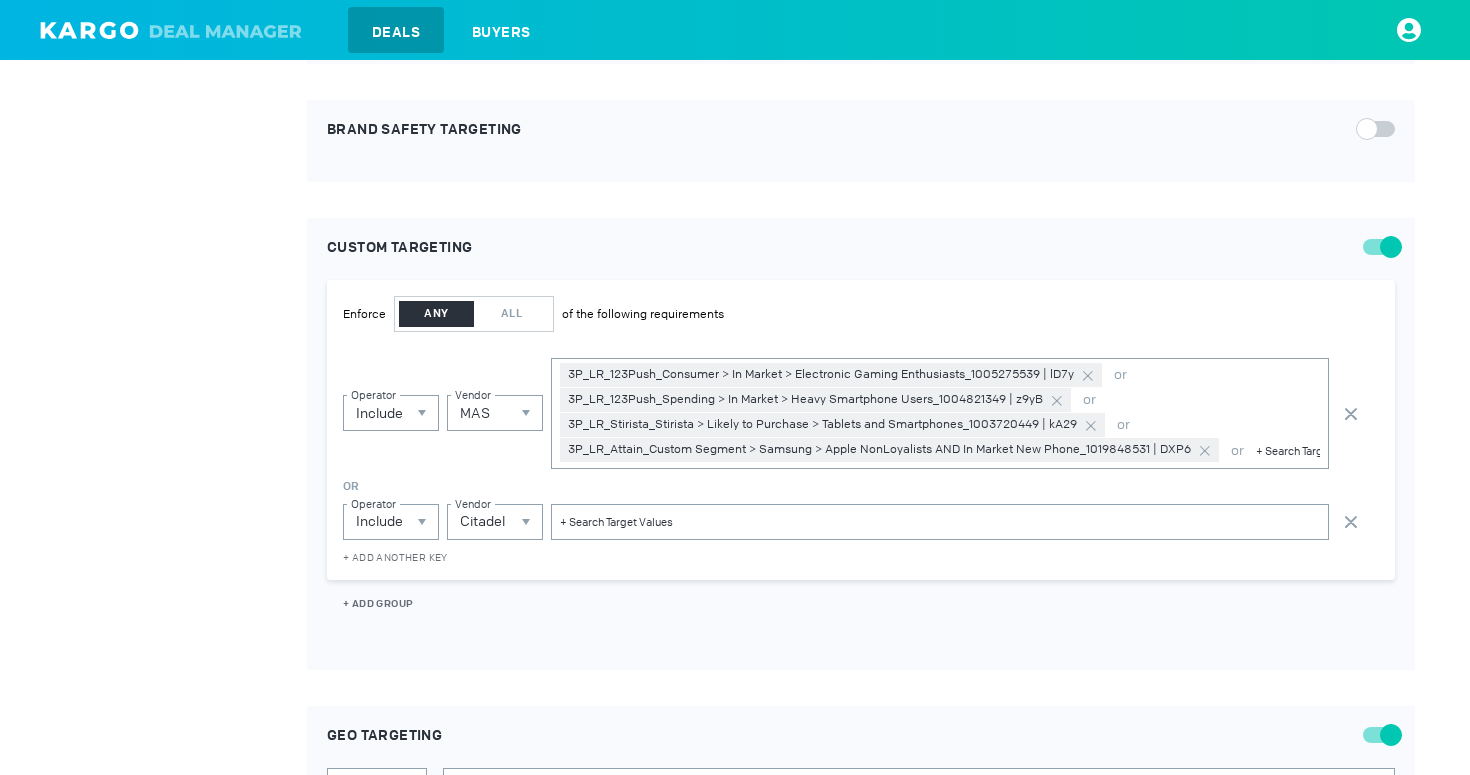 click at bounding box center [940, 522] 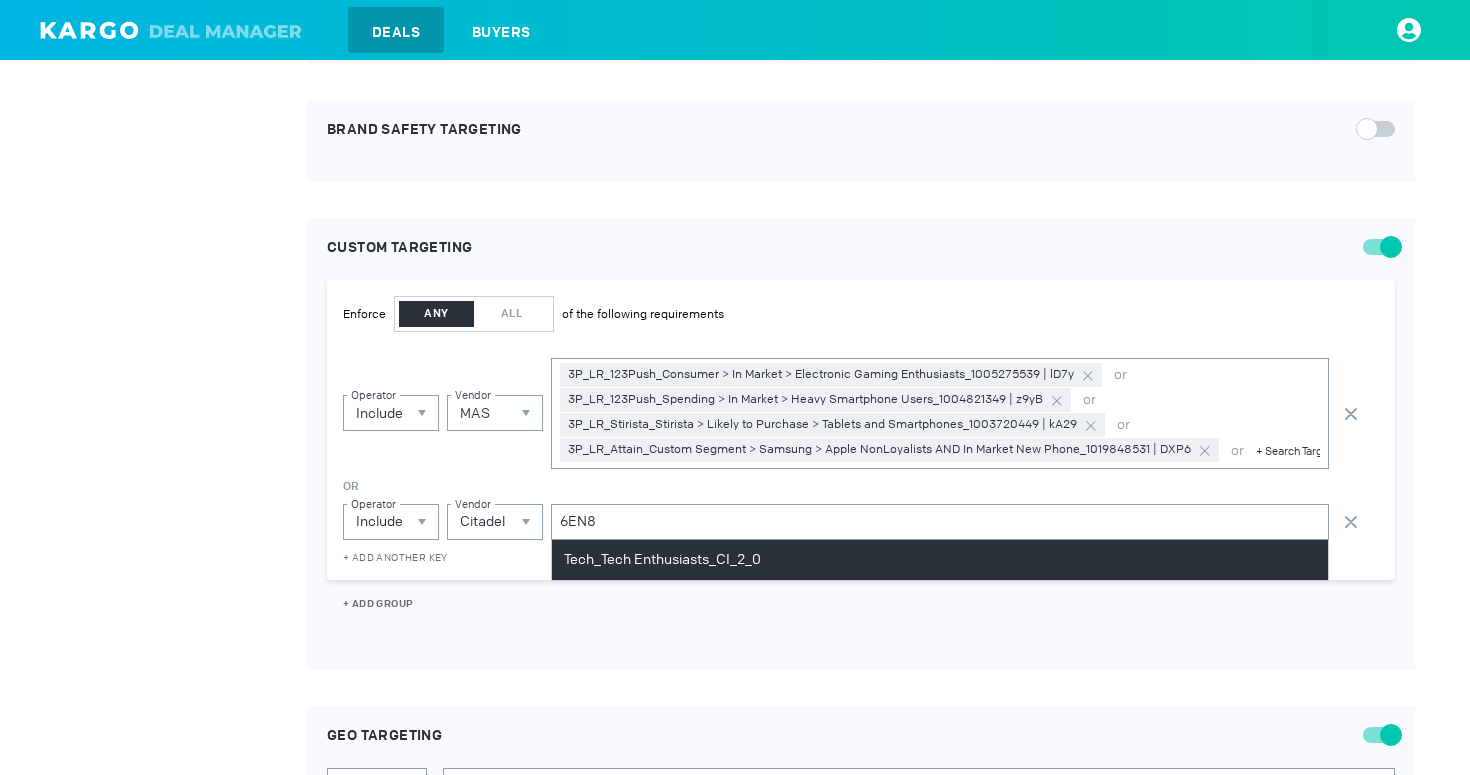 click on "Tech_Tech Enthusiasts_CI_2_0" at bounding box center [662, 560] 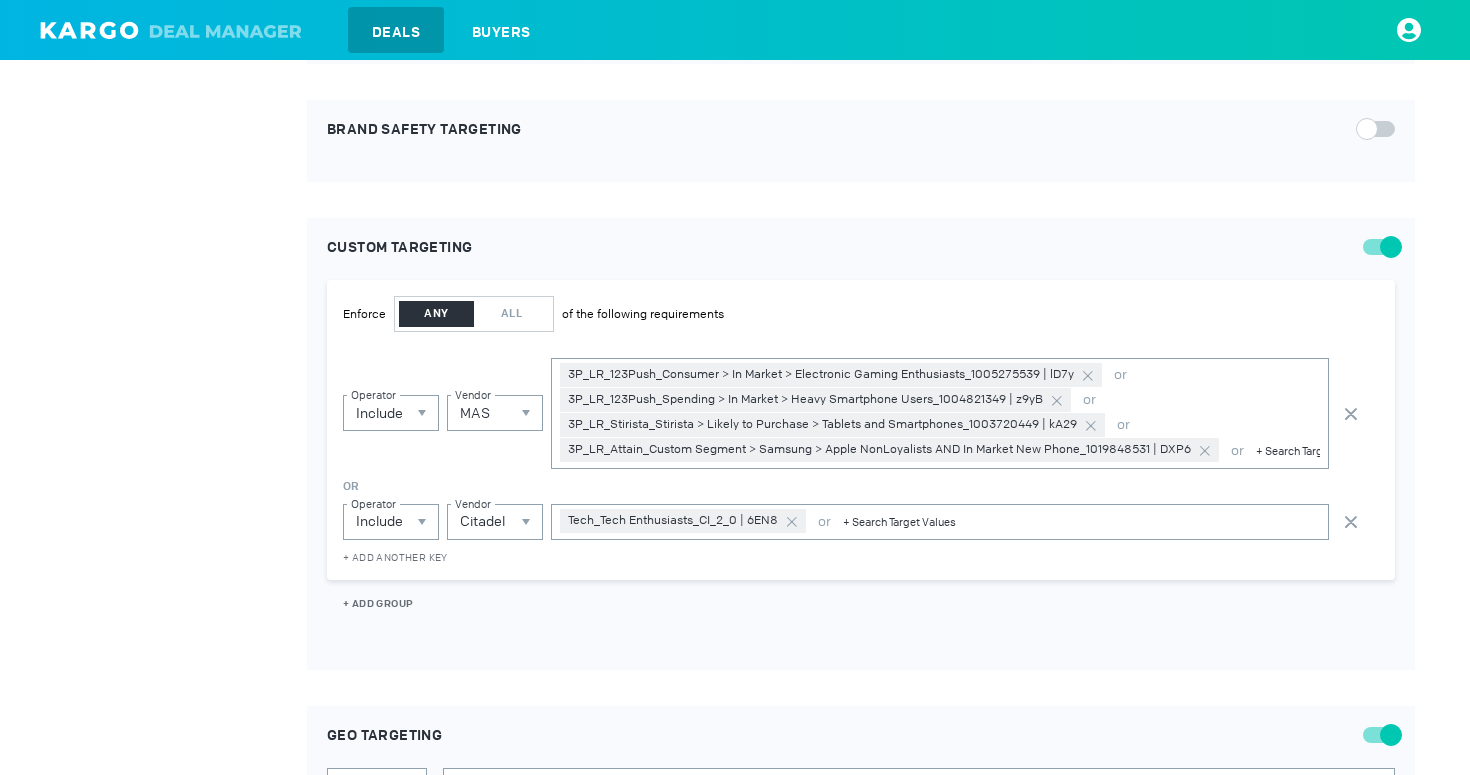 click at bounding box center (1081, 522) 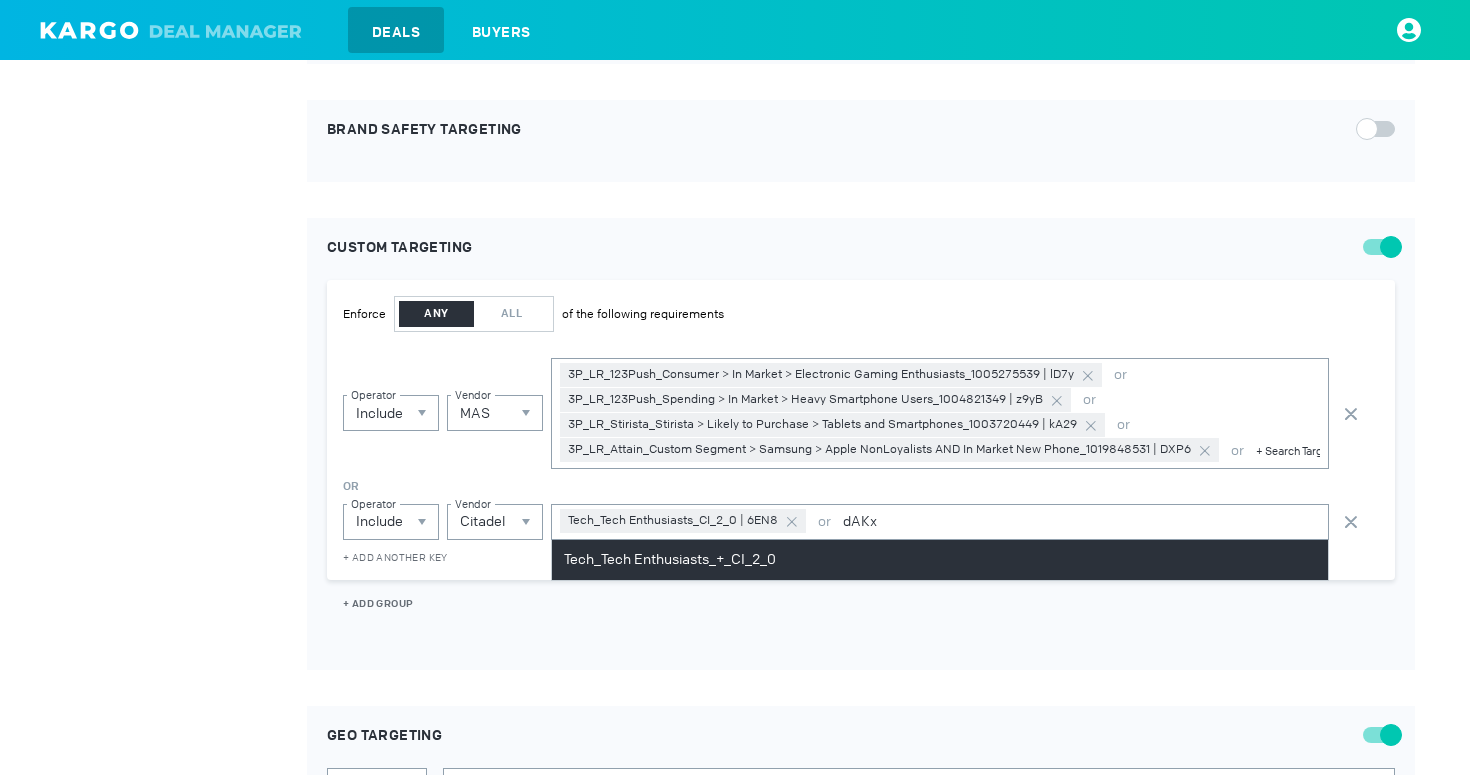 click on "Tech_Tech Enthusiasts_+_CI_2_0" at bounding box center [940, 560] 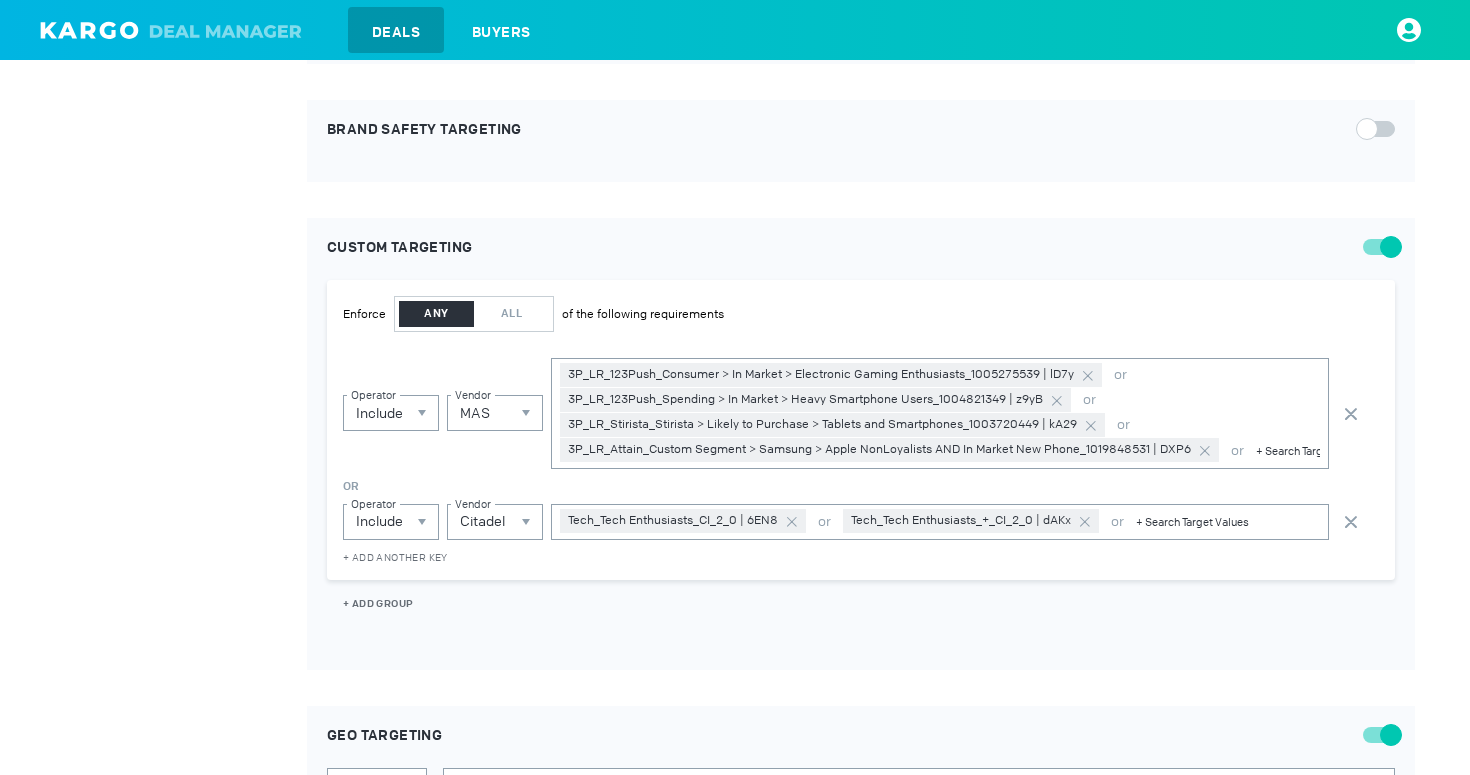 click at bounding box center (1228, 522) 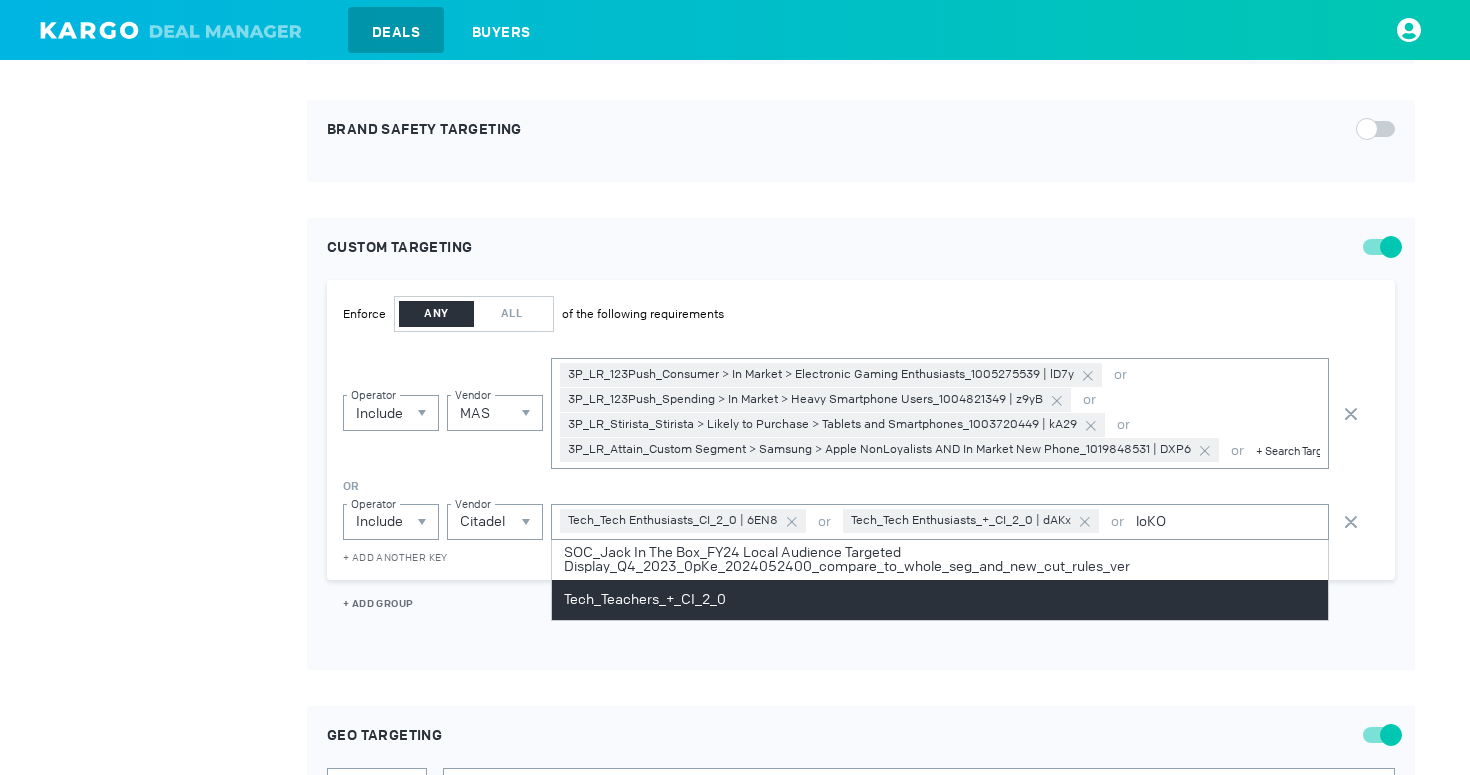 click on "Tech_Teachers_+_CI_2_0" at bounding box center (940, 600) 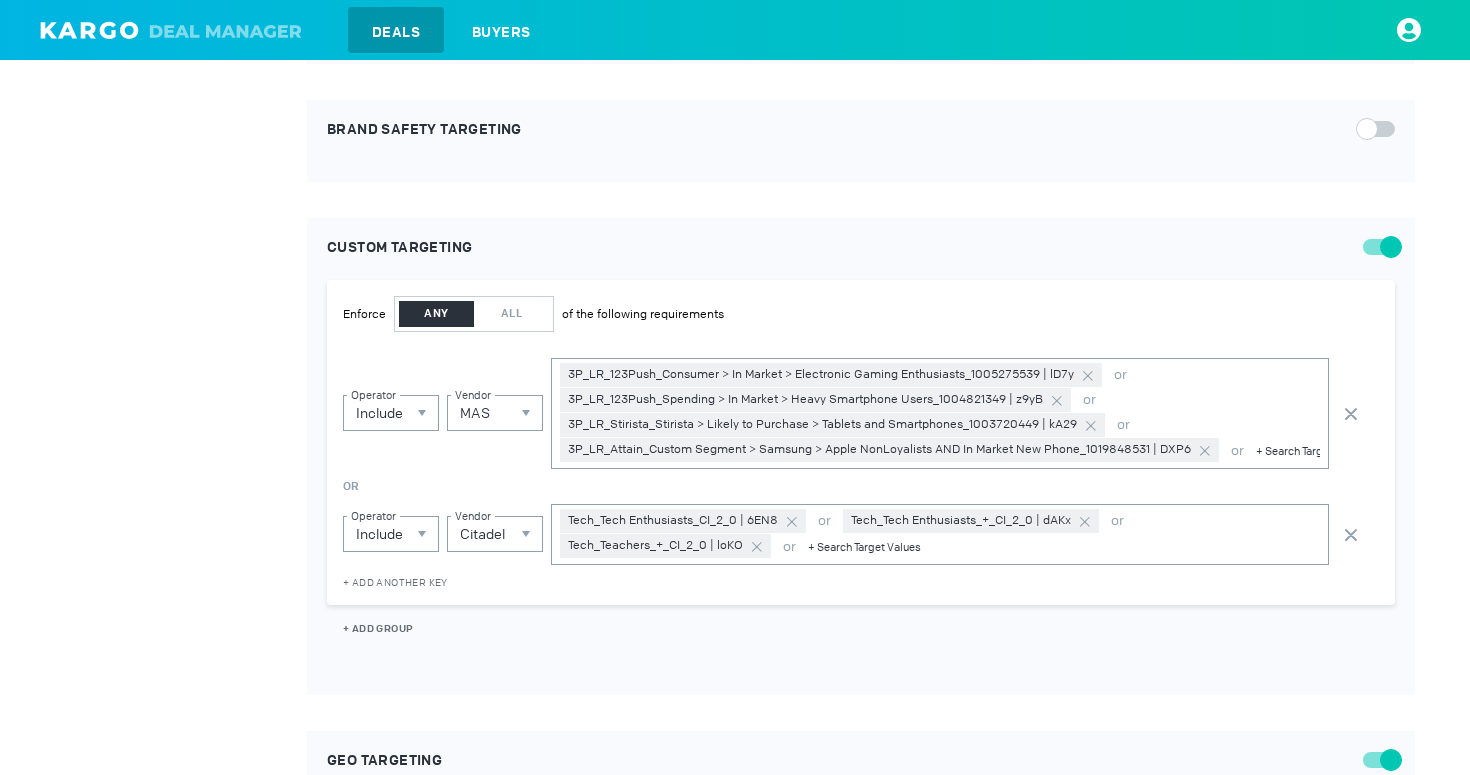 click at bounding box center [1064, 547] 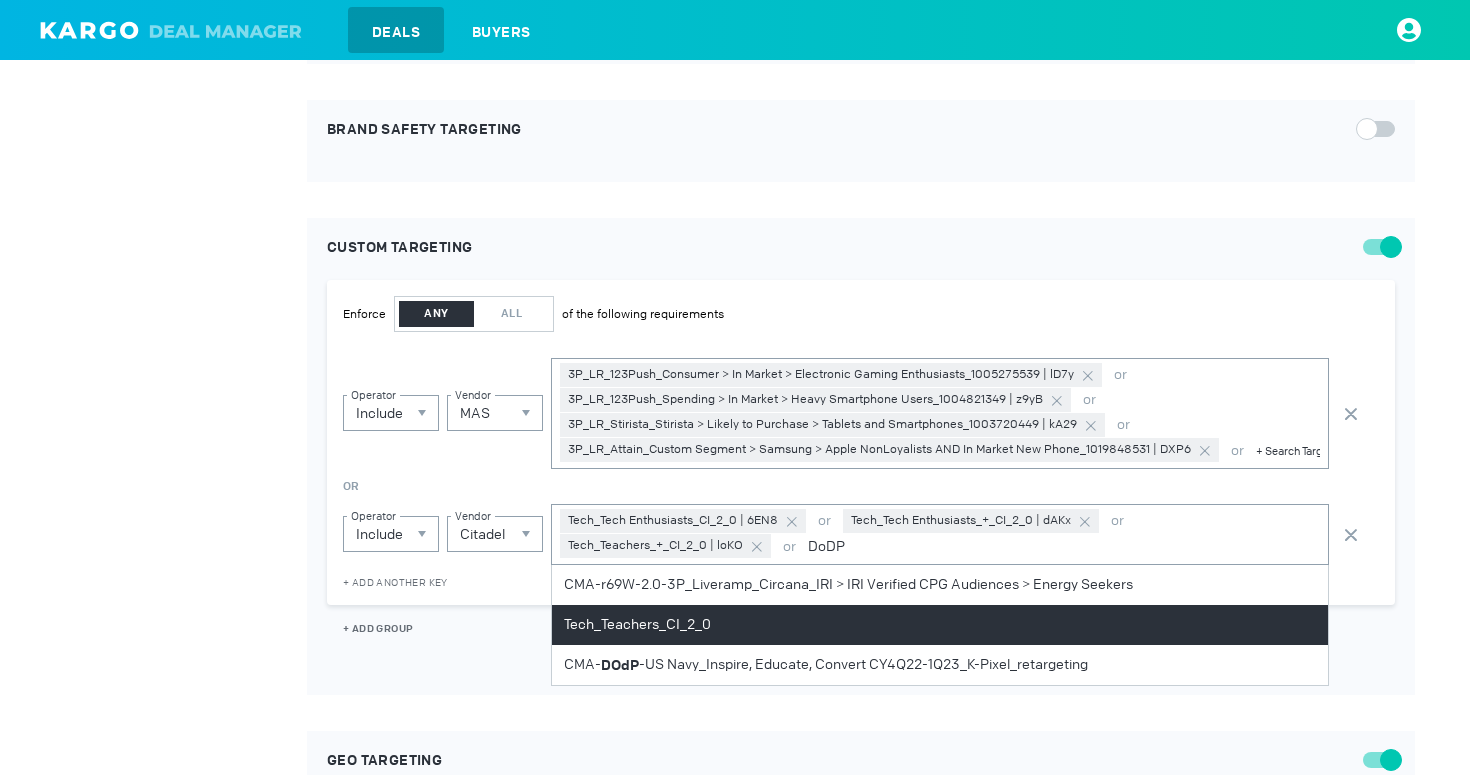 click on "Tech_Teachers_CI_2_0" at bounding box center (940, 625) 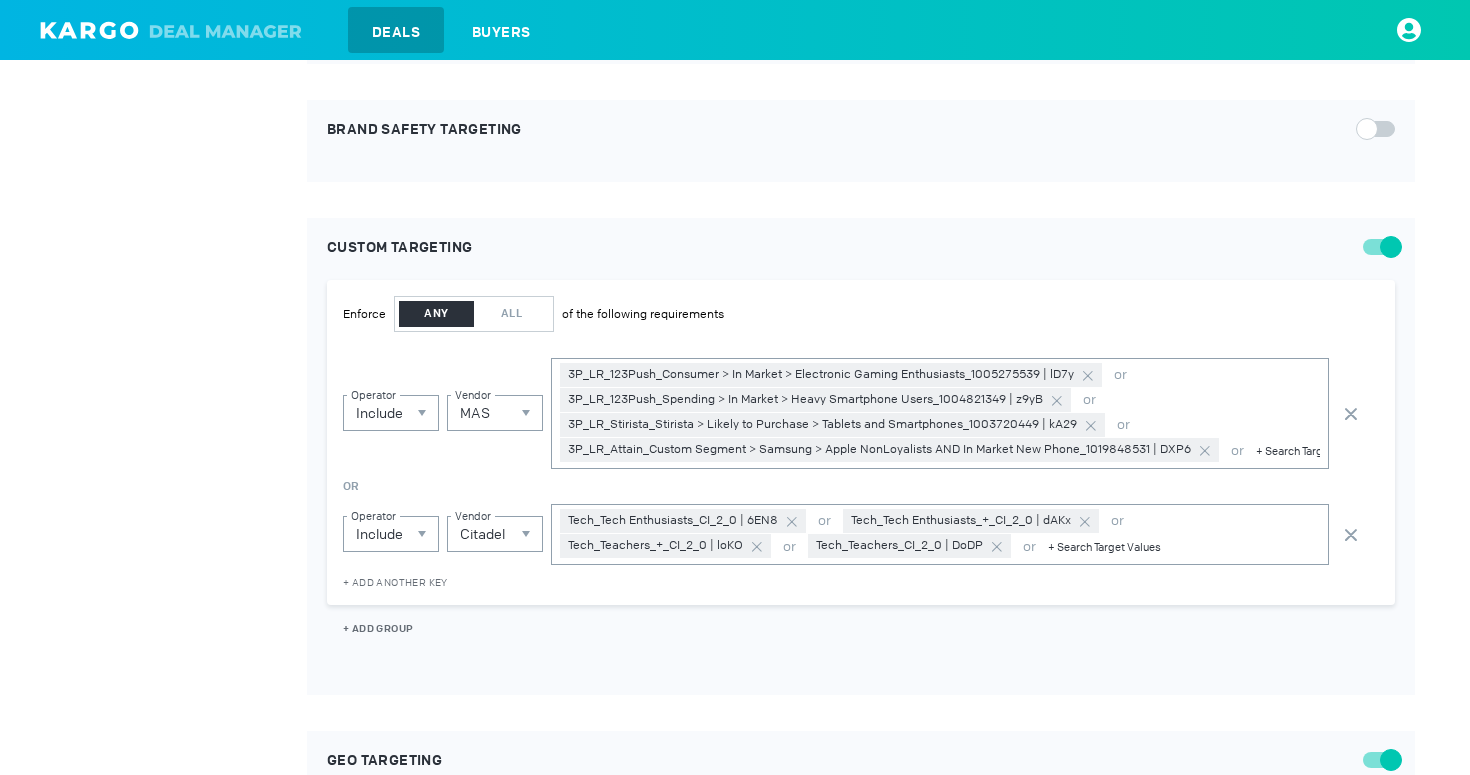click at bounding box center (1288, 451) 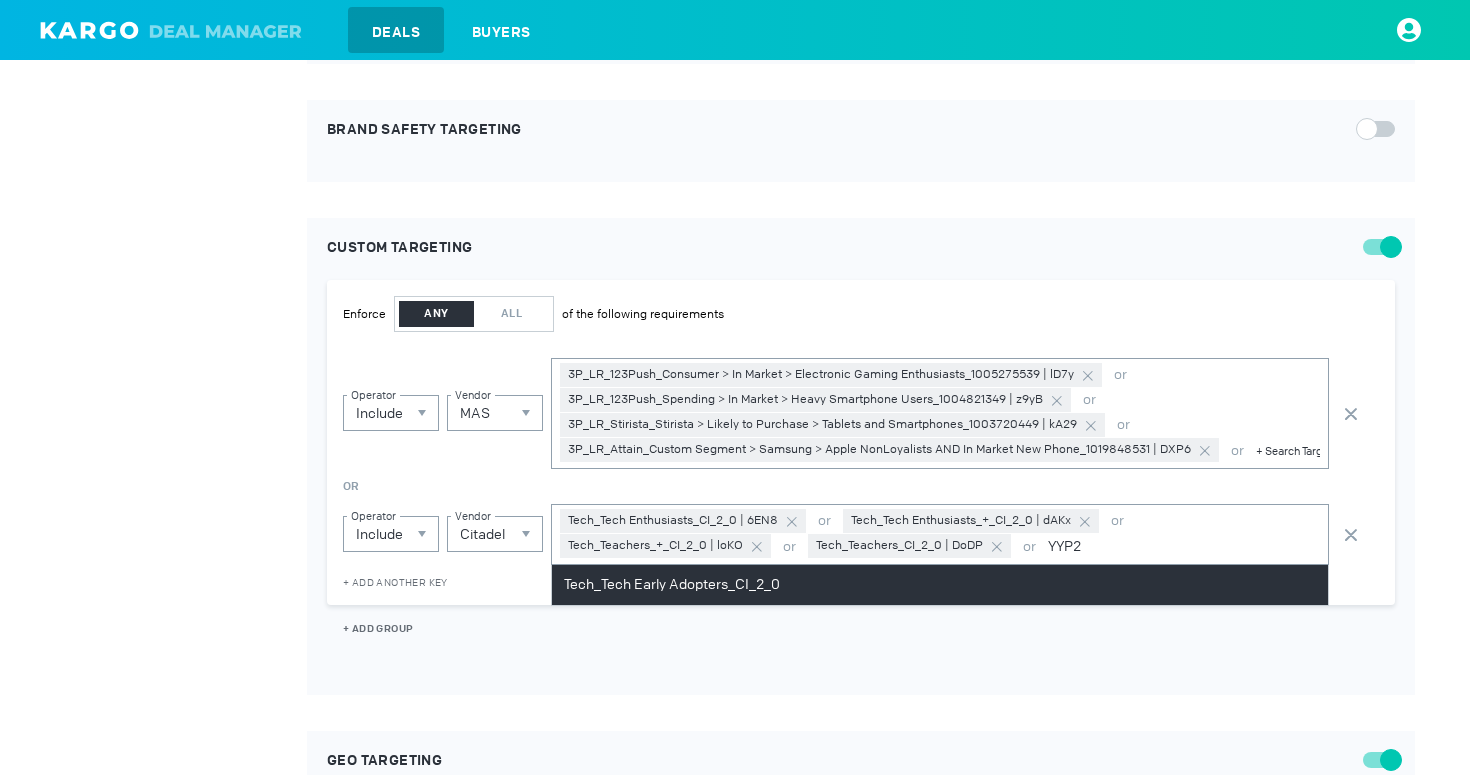 click on "Tech_Tech Early Adopters_CI_2_0" at bounding box center (940, 585) 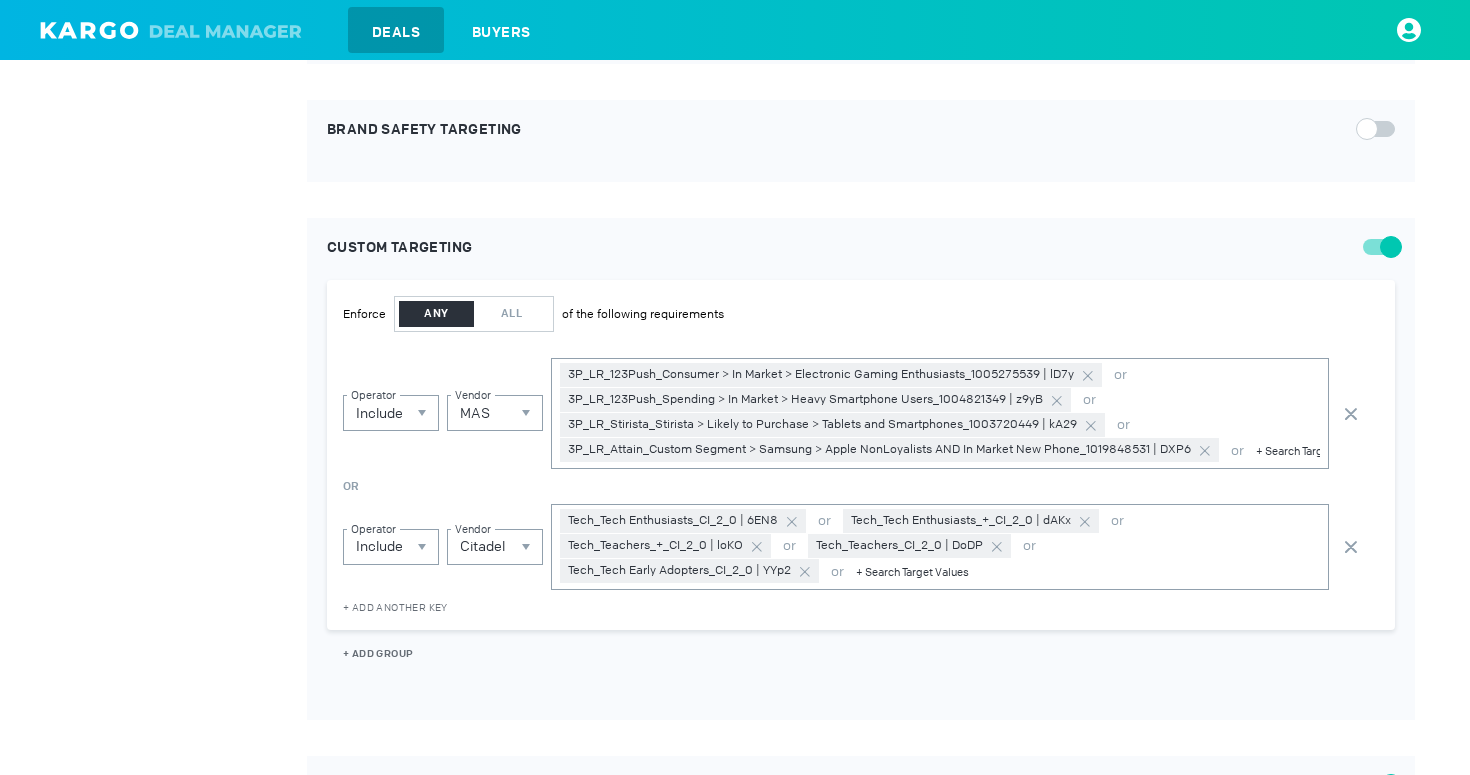 click at bounding box center (1088, 572) 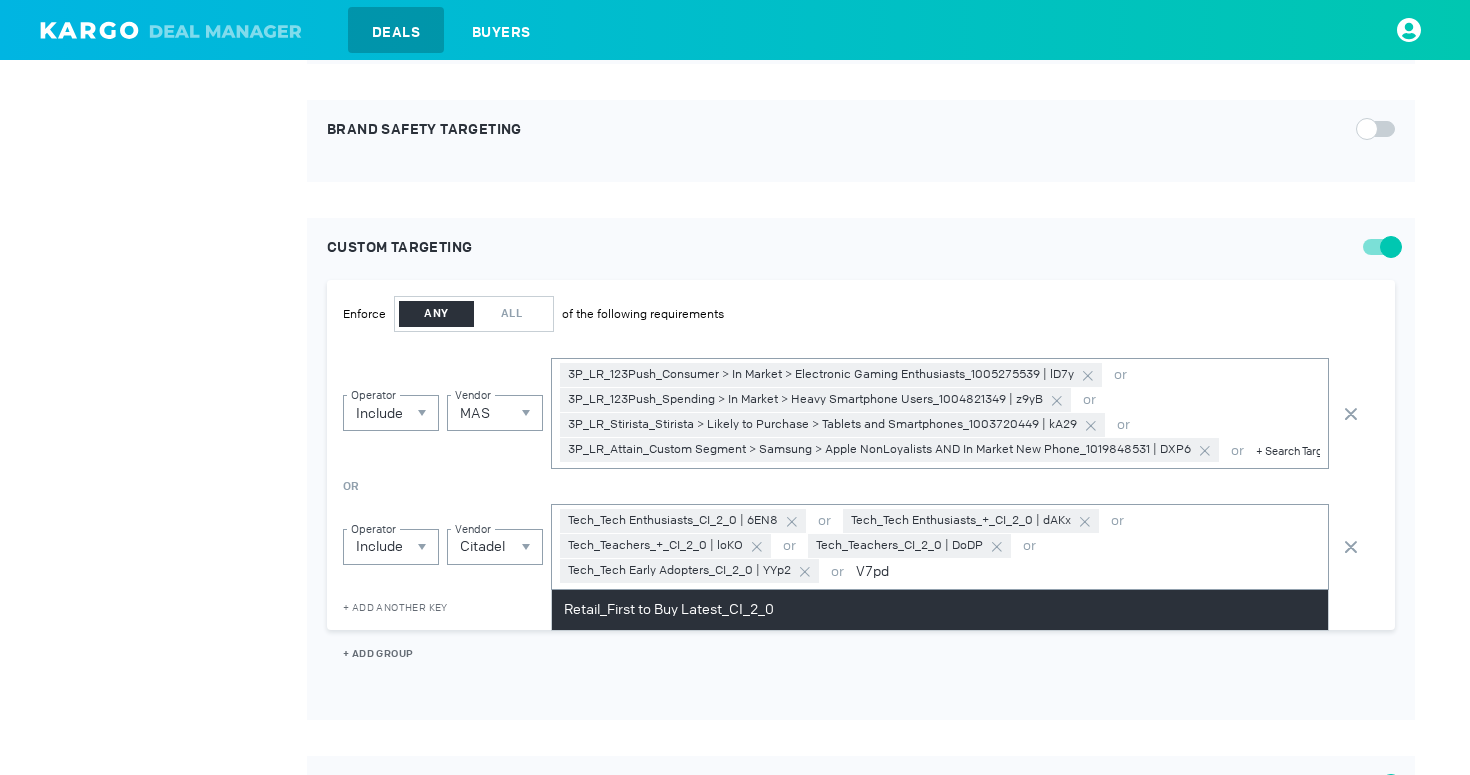 click on "Retail_First to Buy Latest_CI_2_0" at bounding box center (940, 610) 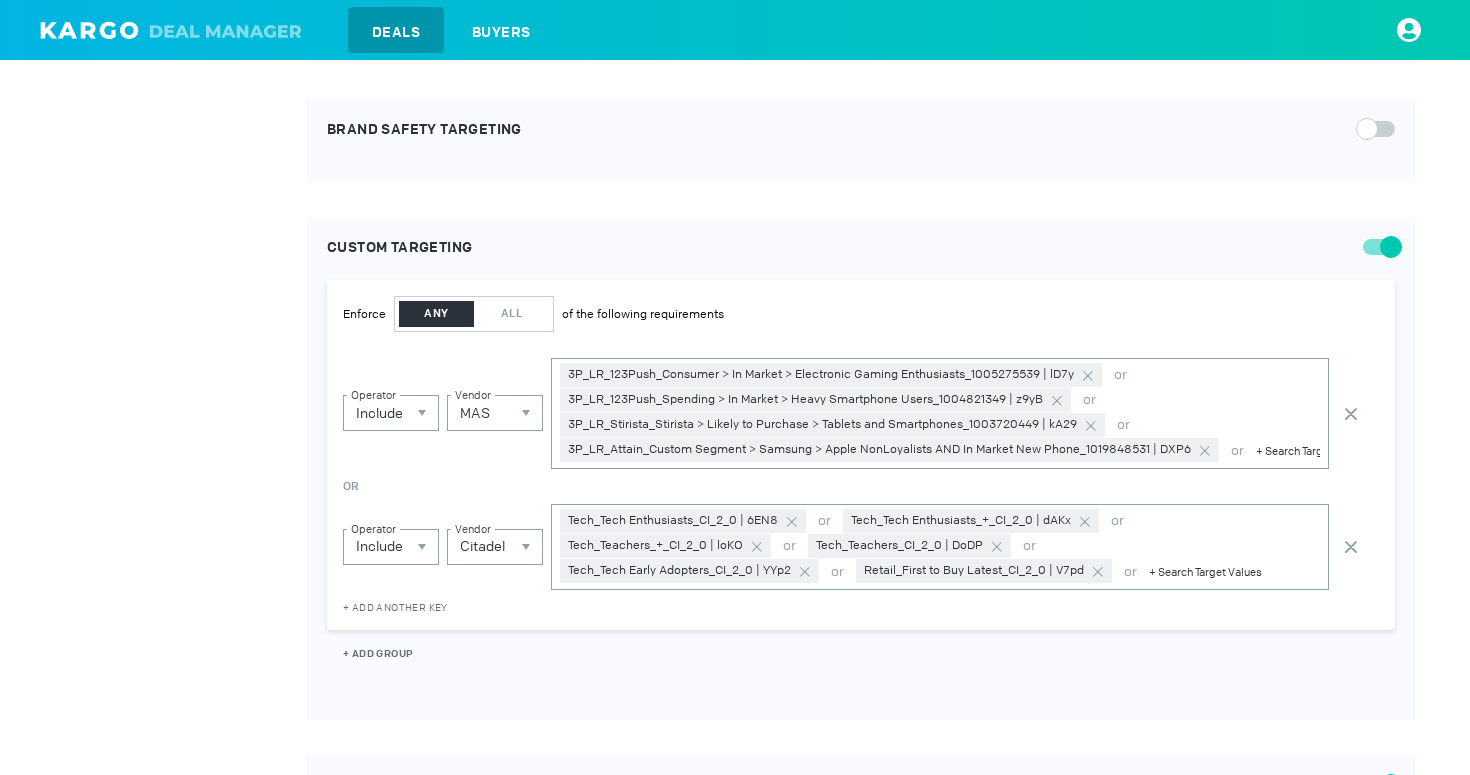 click at bounding box center [1234, 572] 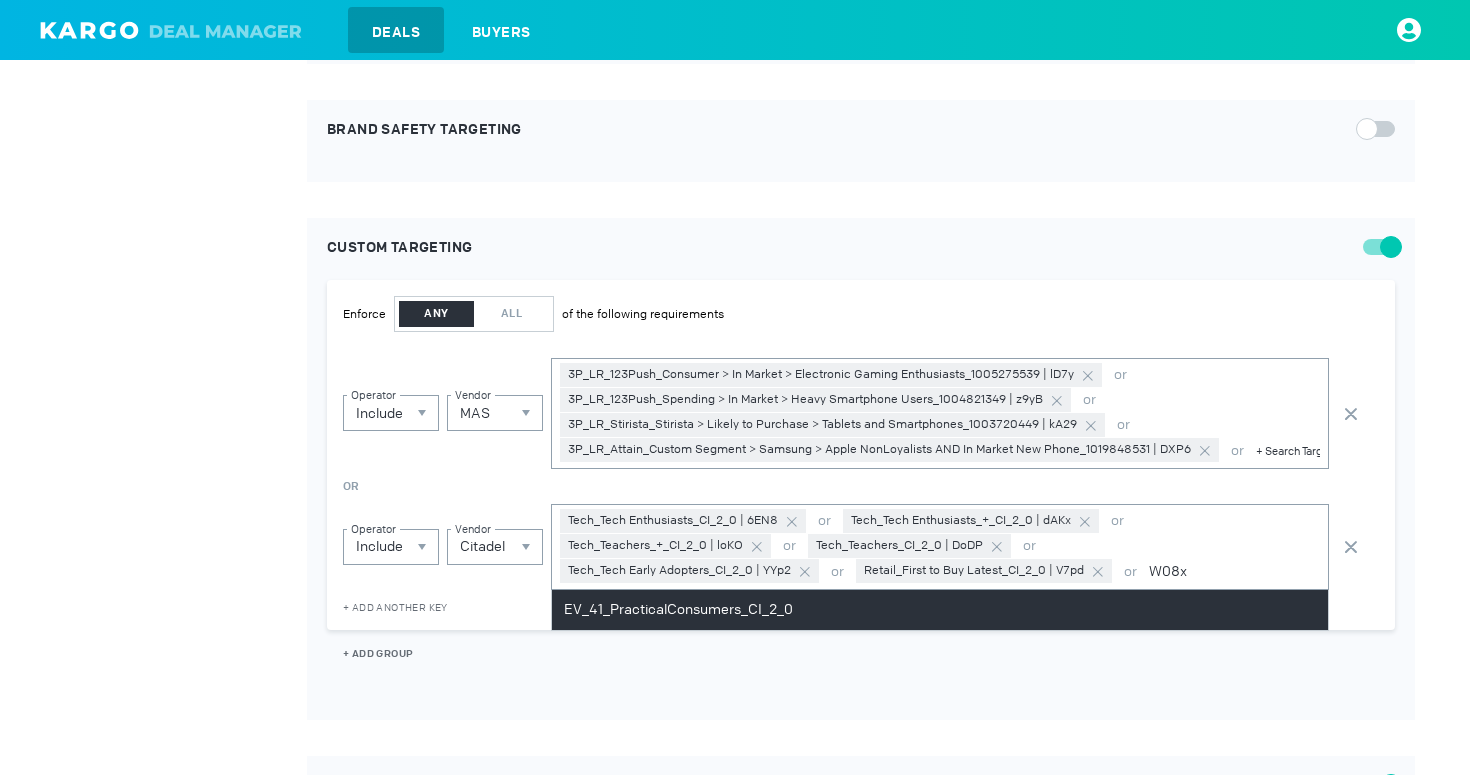 type on "W08x" 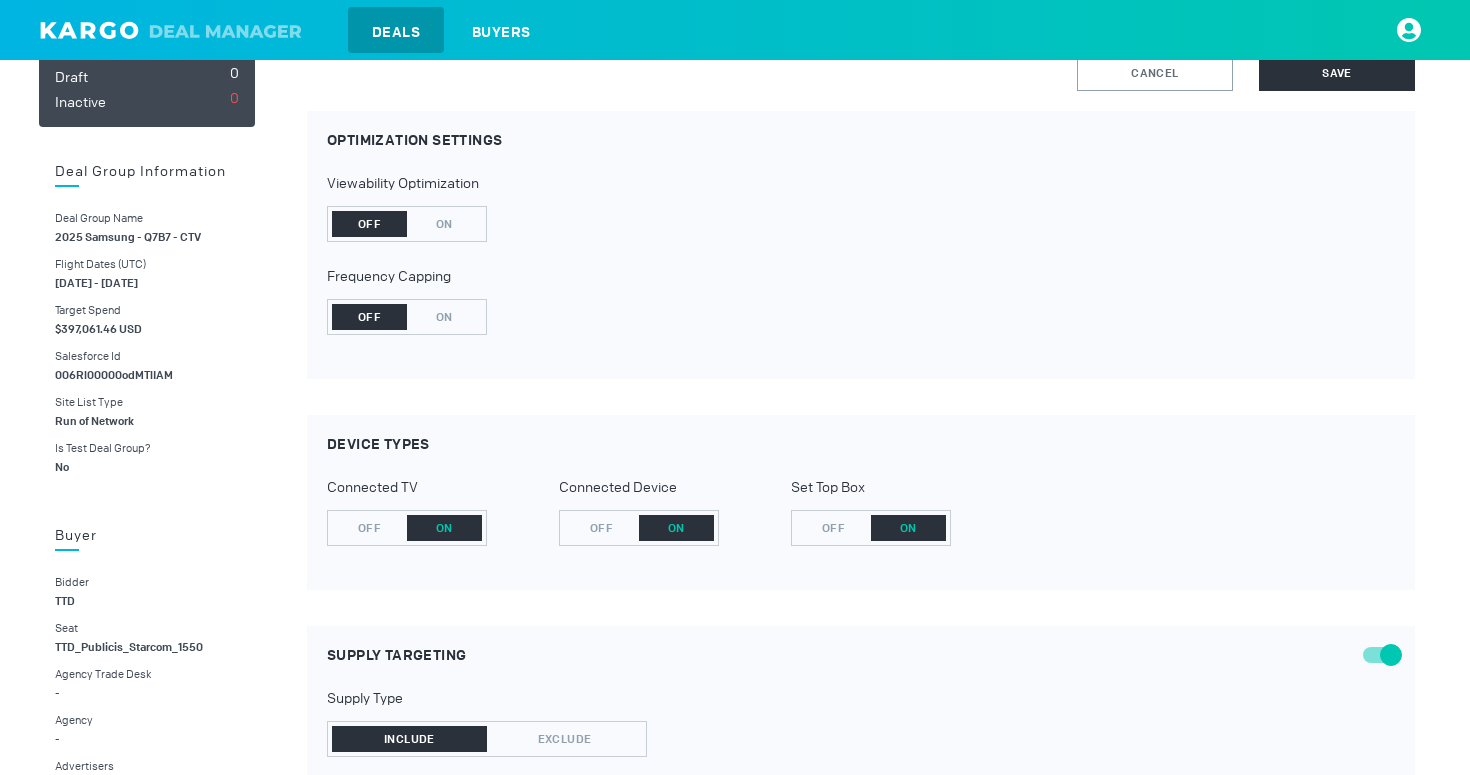 scroll, scrollTop: 0, scrollLeft: 0, axis: both 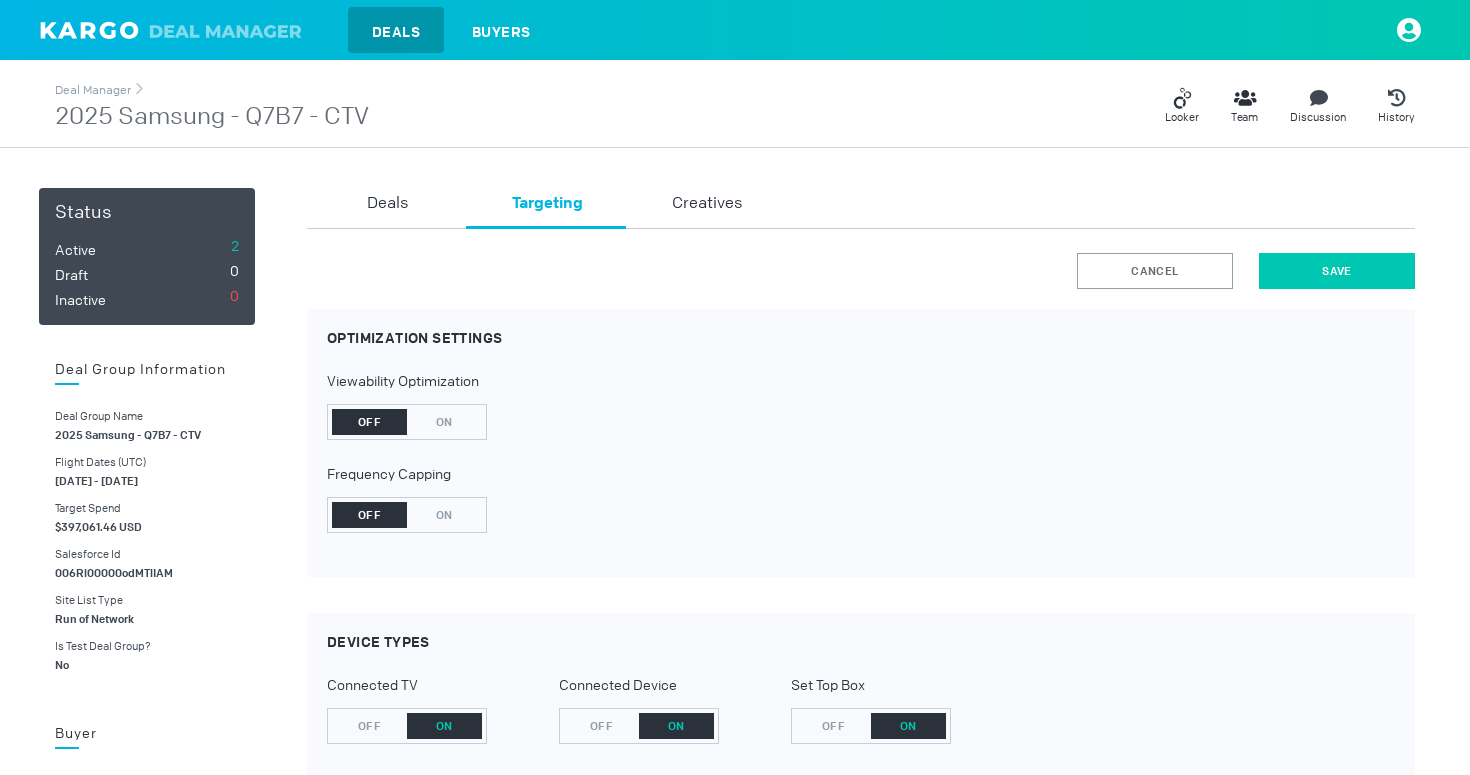 click on "Save" at bounding box center [1337, 271] 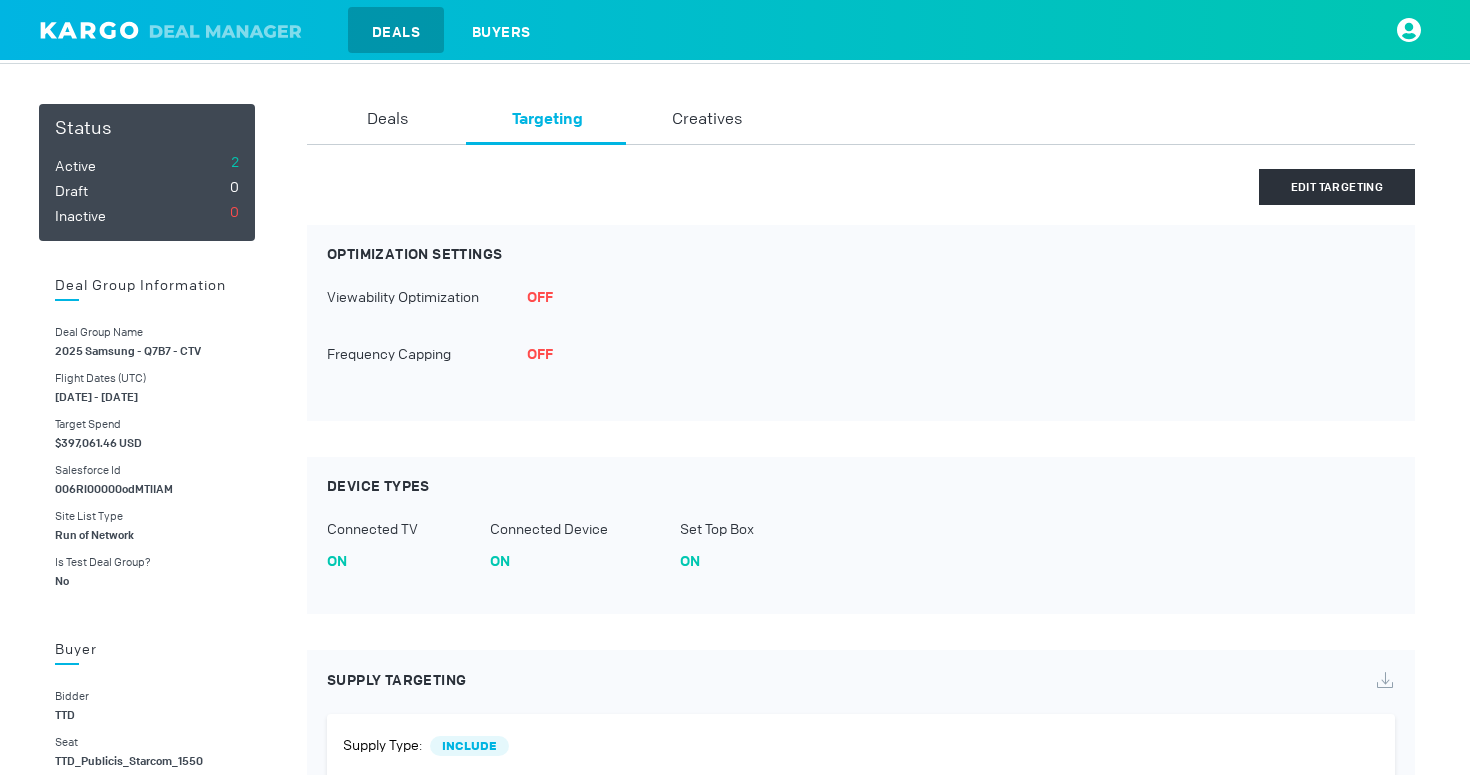 scroll, scrollTop: 0, scrollLeft: 0, axis: both 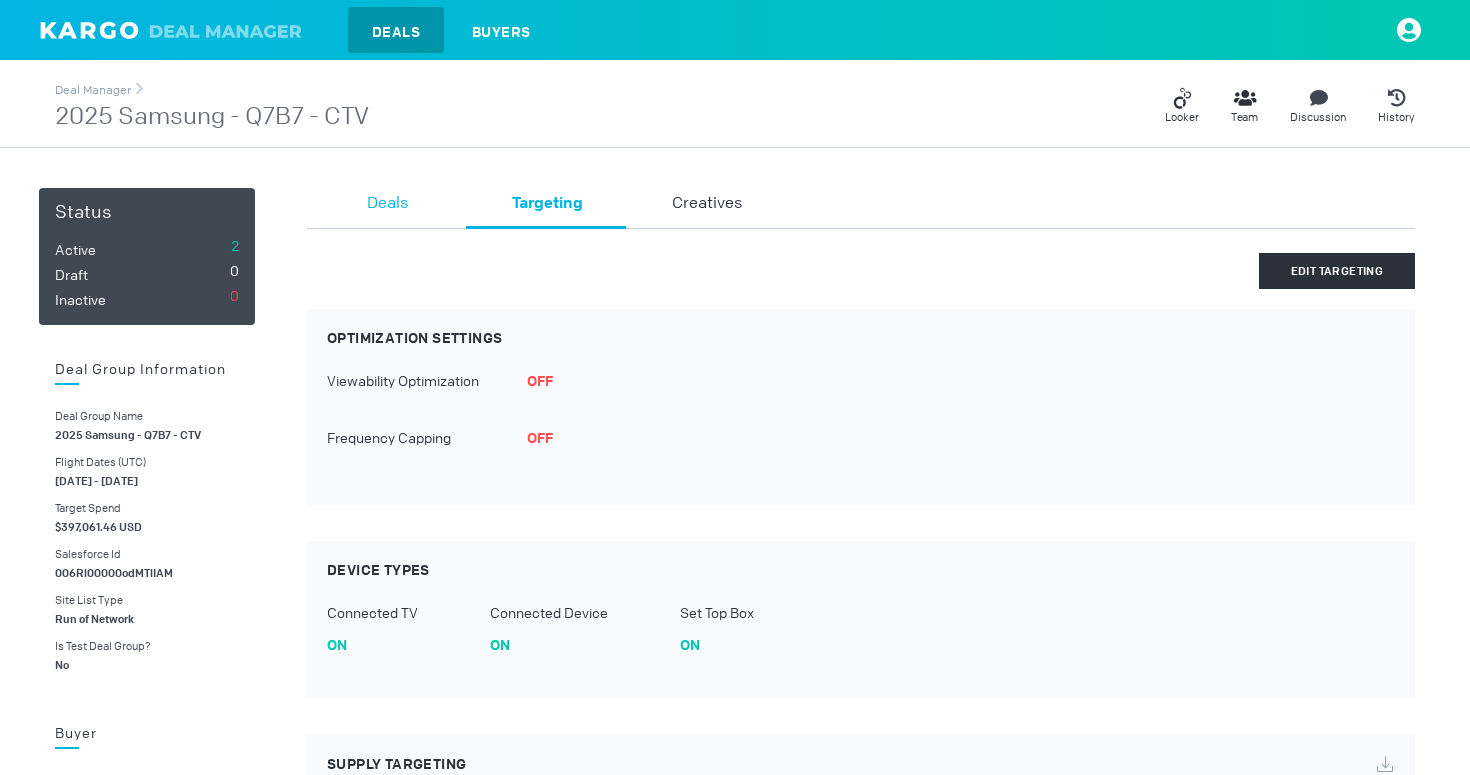click on "Deals" at bounding box center (387, 204) 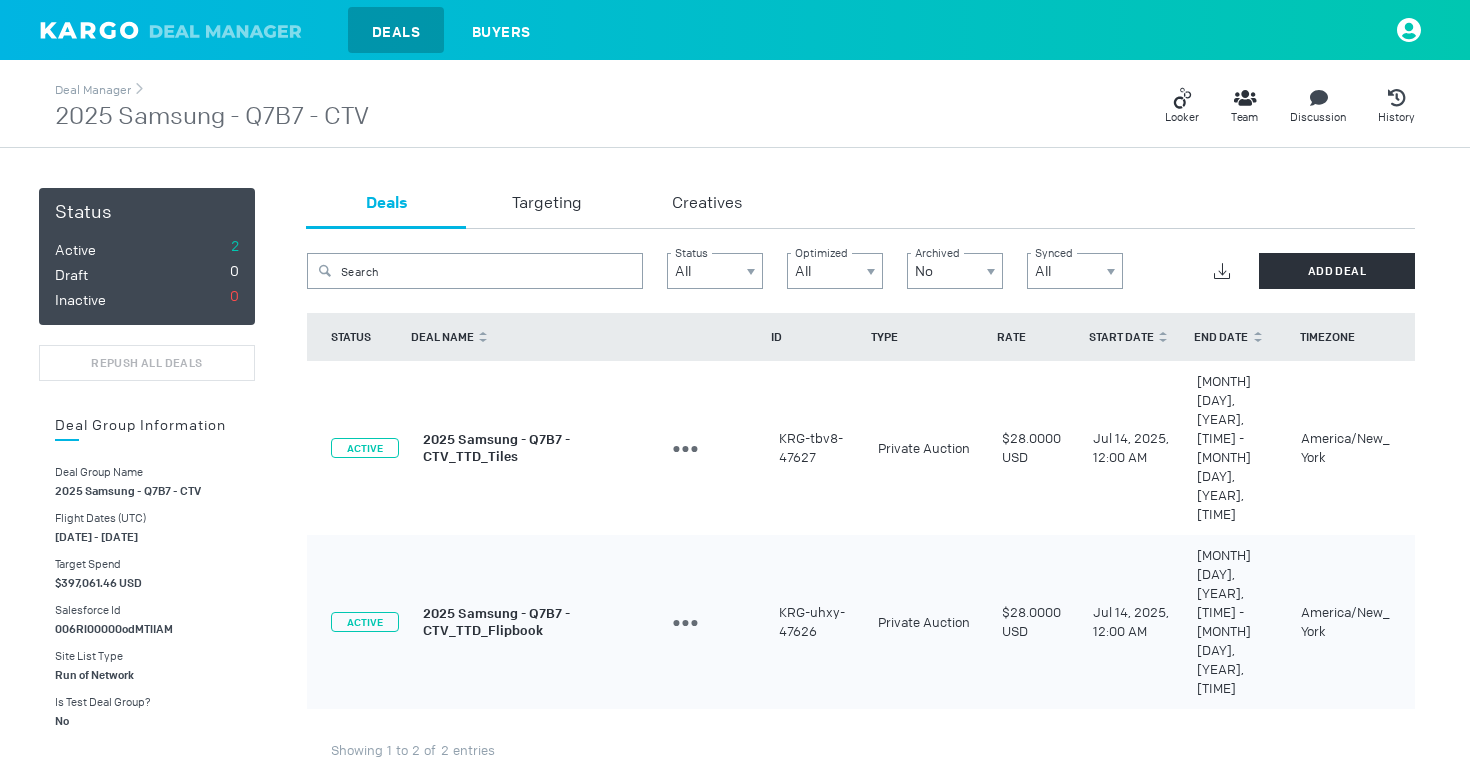 click on "2025 Samsung - Q7B7 - CTV_TTD_Tiles" at bounding box center (496, 448) 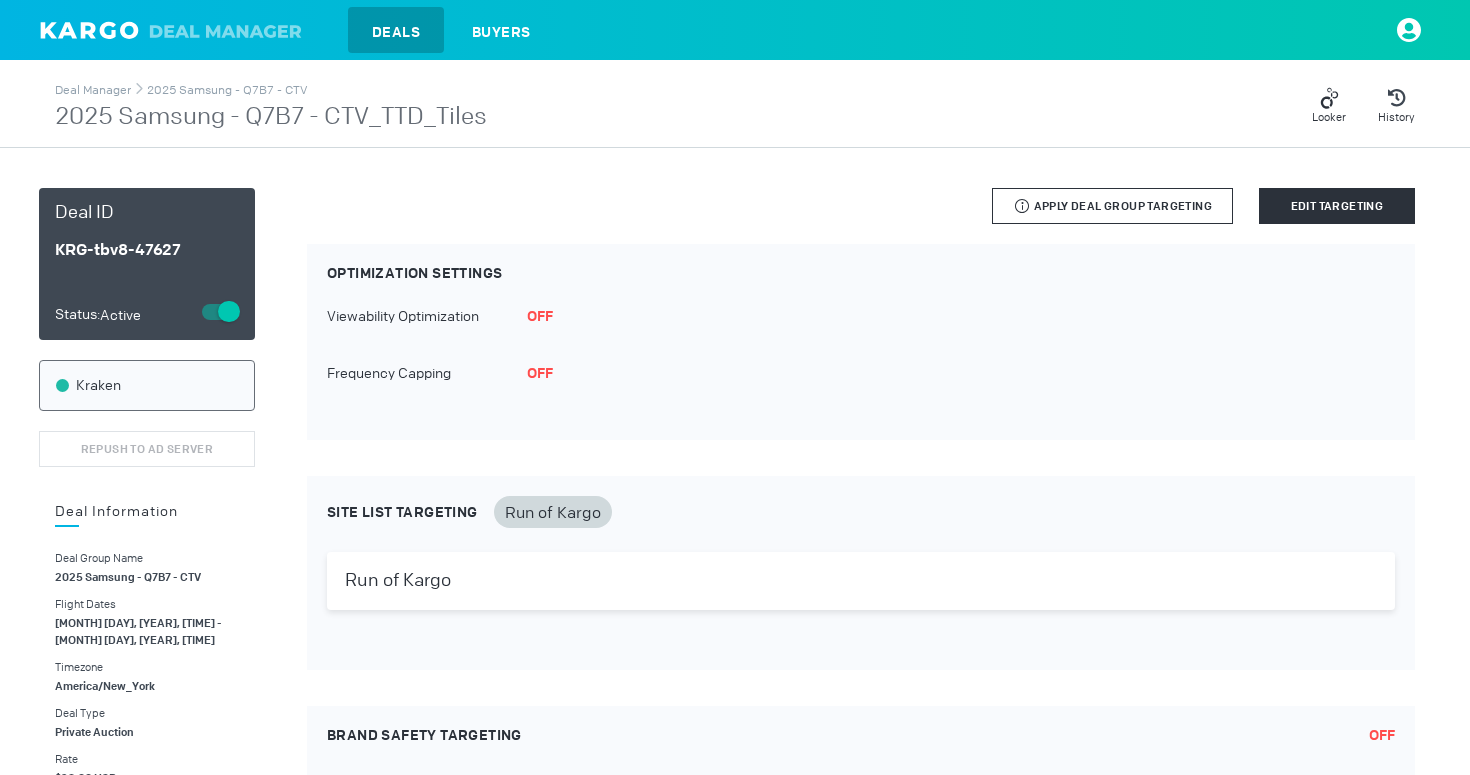 click on "Only targeting that is applicable to this deal channel type will be applied from the deal group. Apply Deal Group Targeting" at bounding box center [1112, 206] 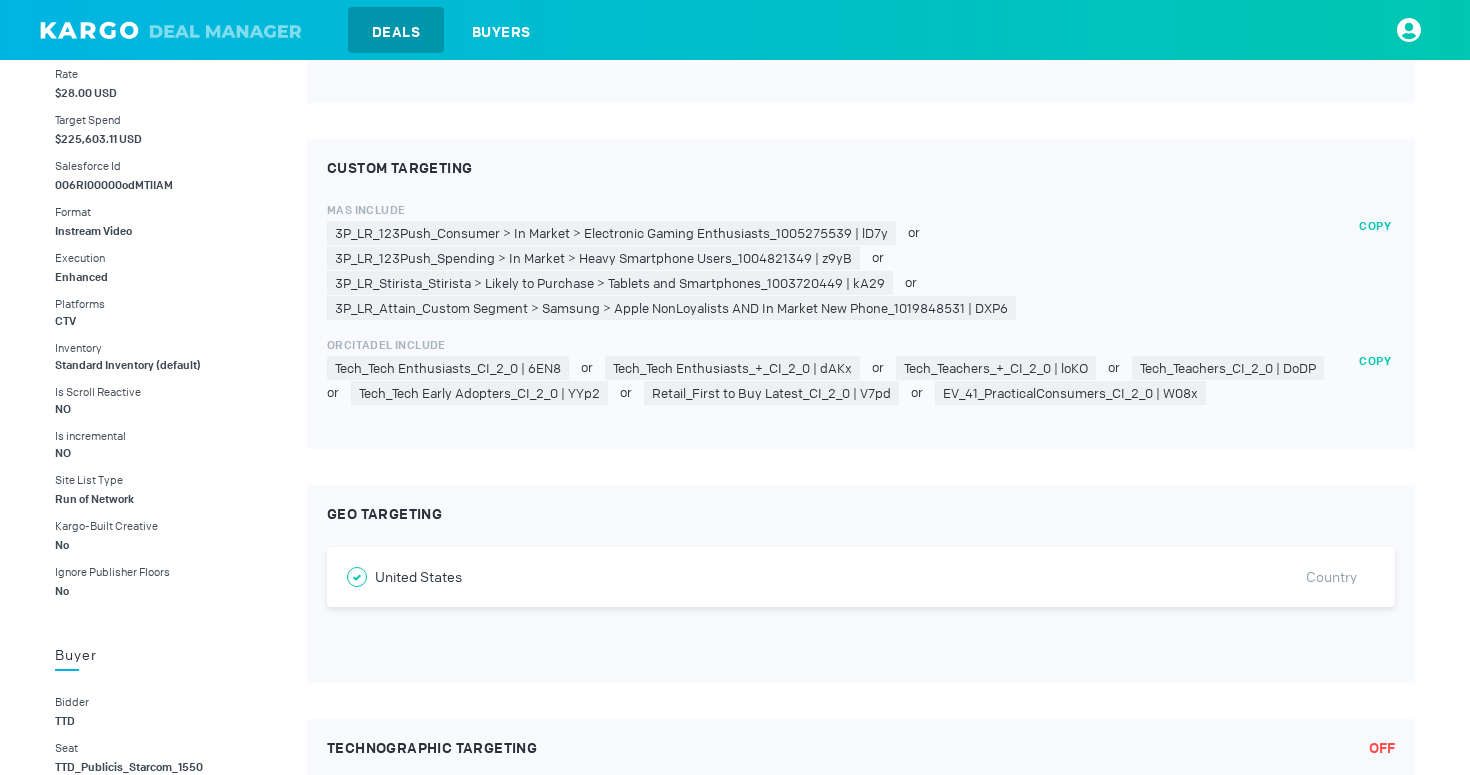 scroll, scrollTop: 0, scrollLeft: 0, axis: both 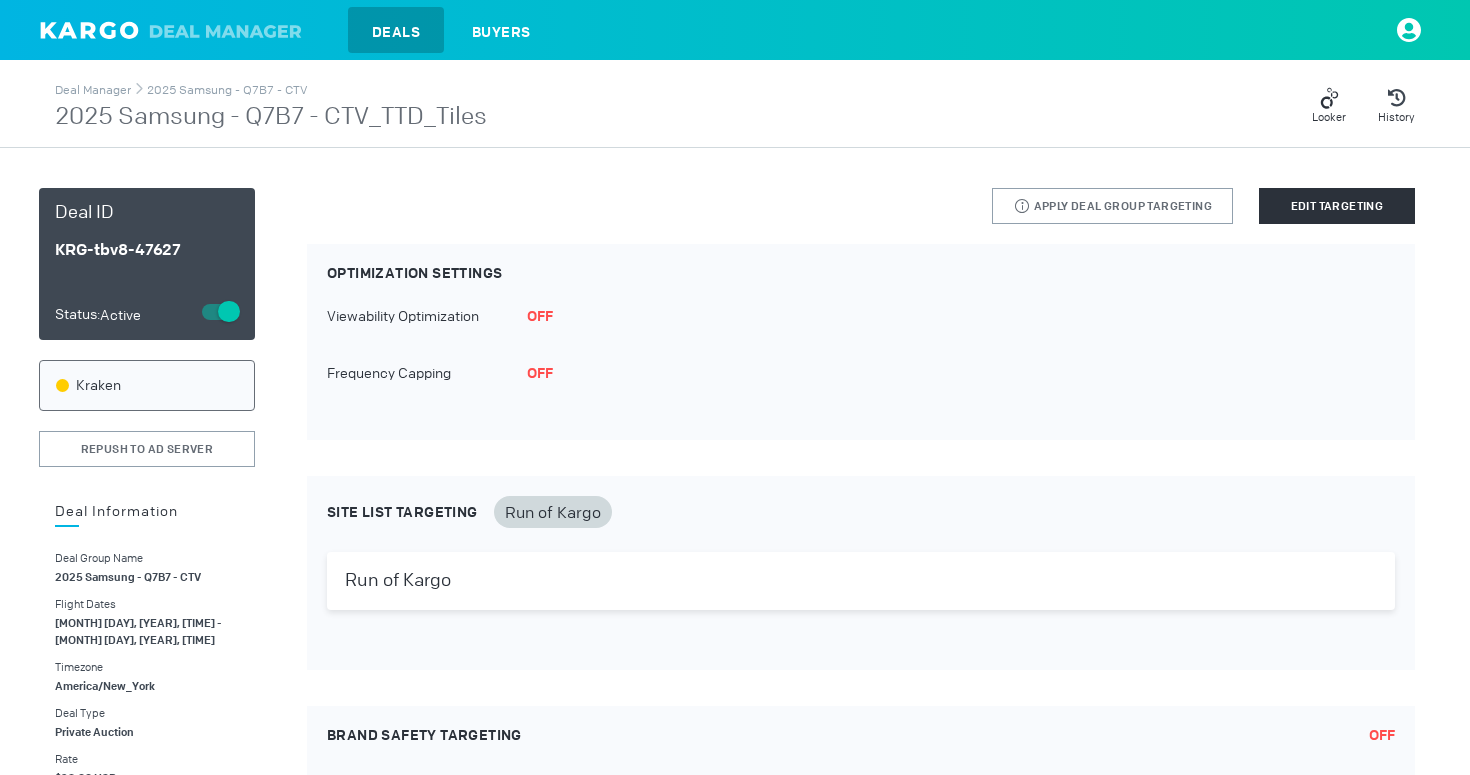 click on "2025 Samsung - Q7B7 - CTV_TTD_Tiles" at bounding box center [271, 117] 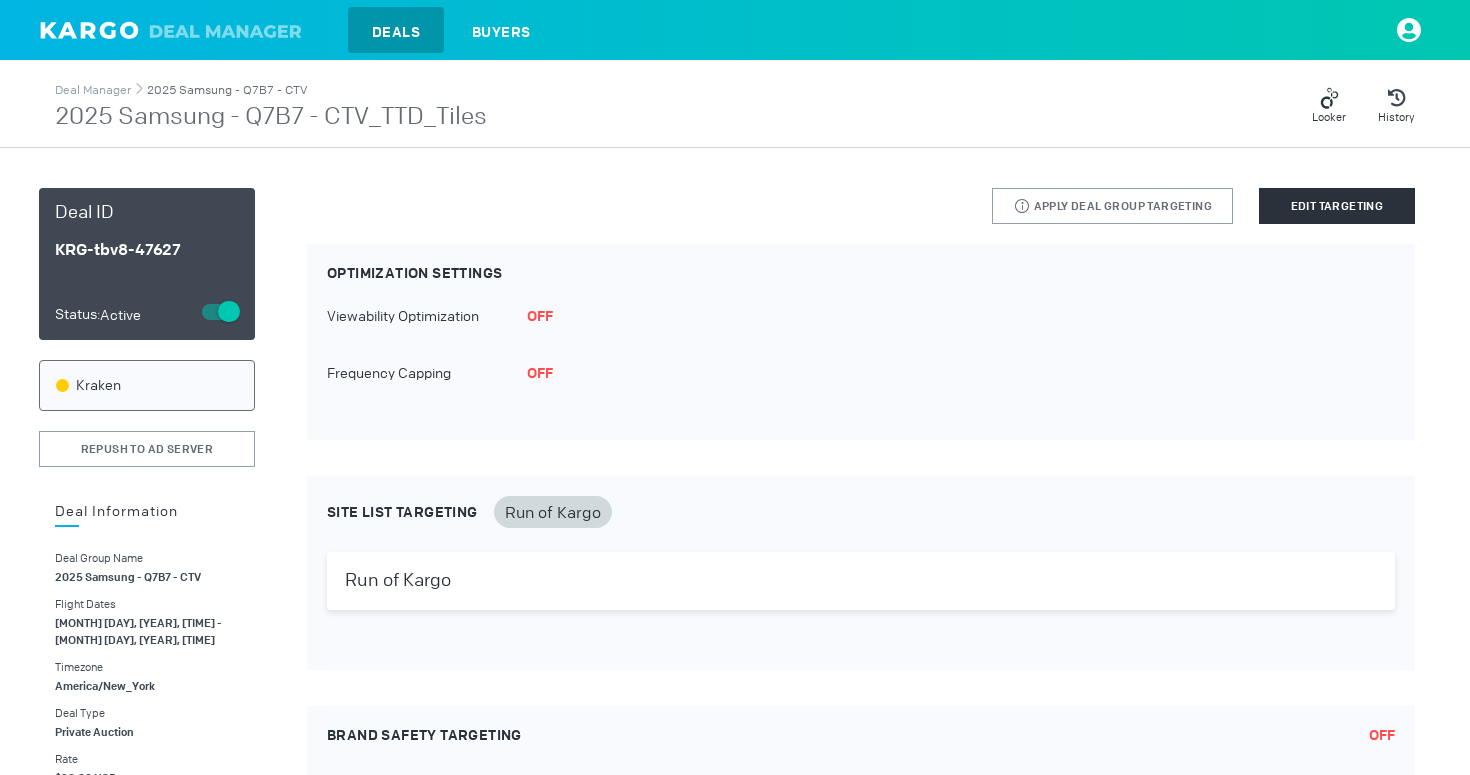 click on "2025 Samsung - Q7B7 - CTV" at bounding box center [227, 90] 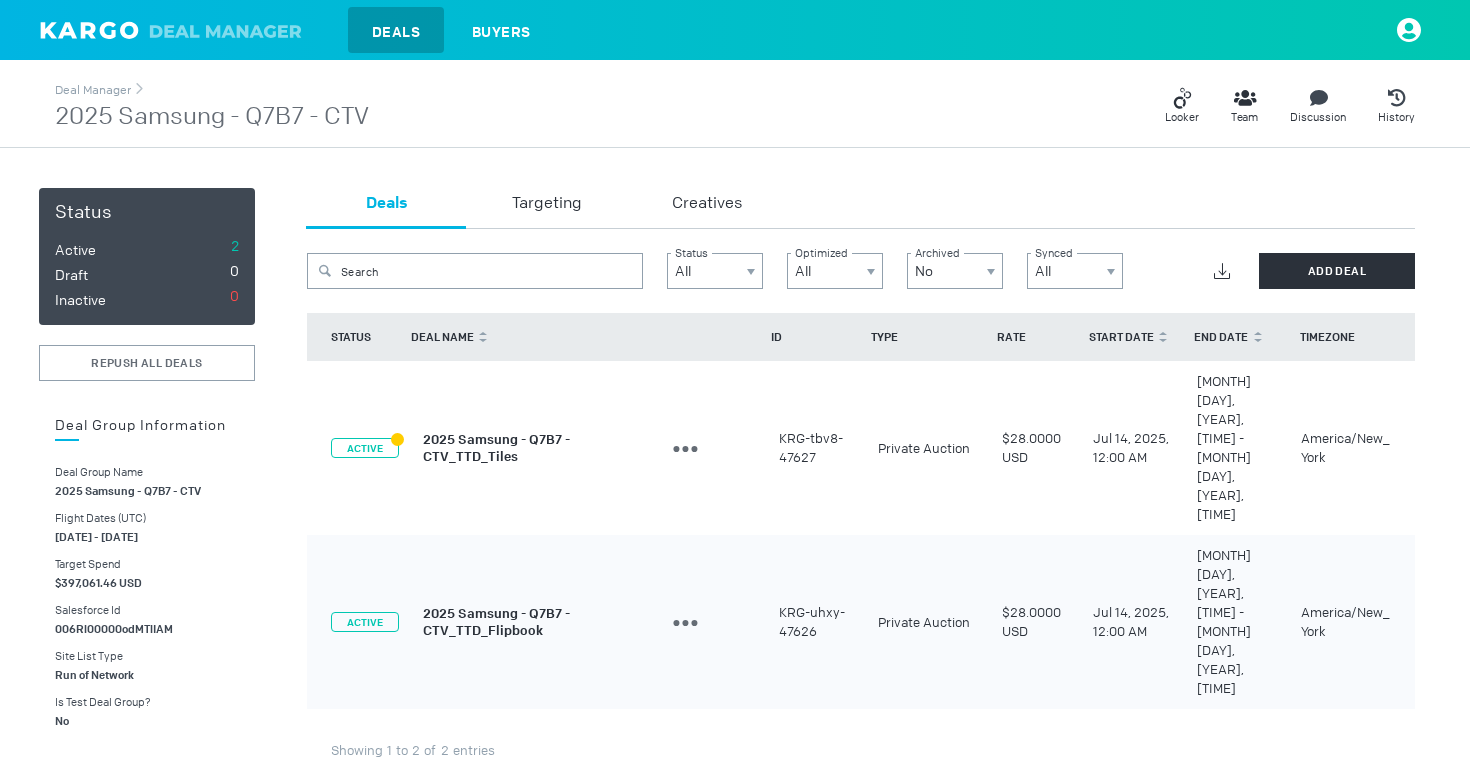 click on "2025 Samsung - Q7B7 - CTV_TTD_Flipbook" at bounding box center (496, 622) 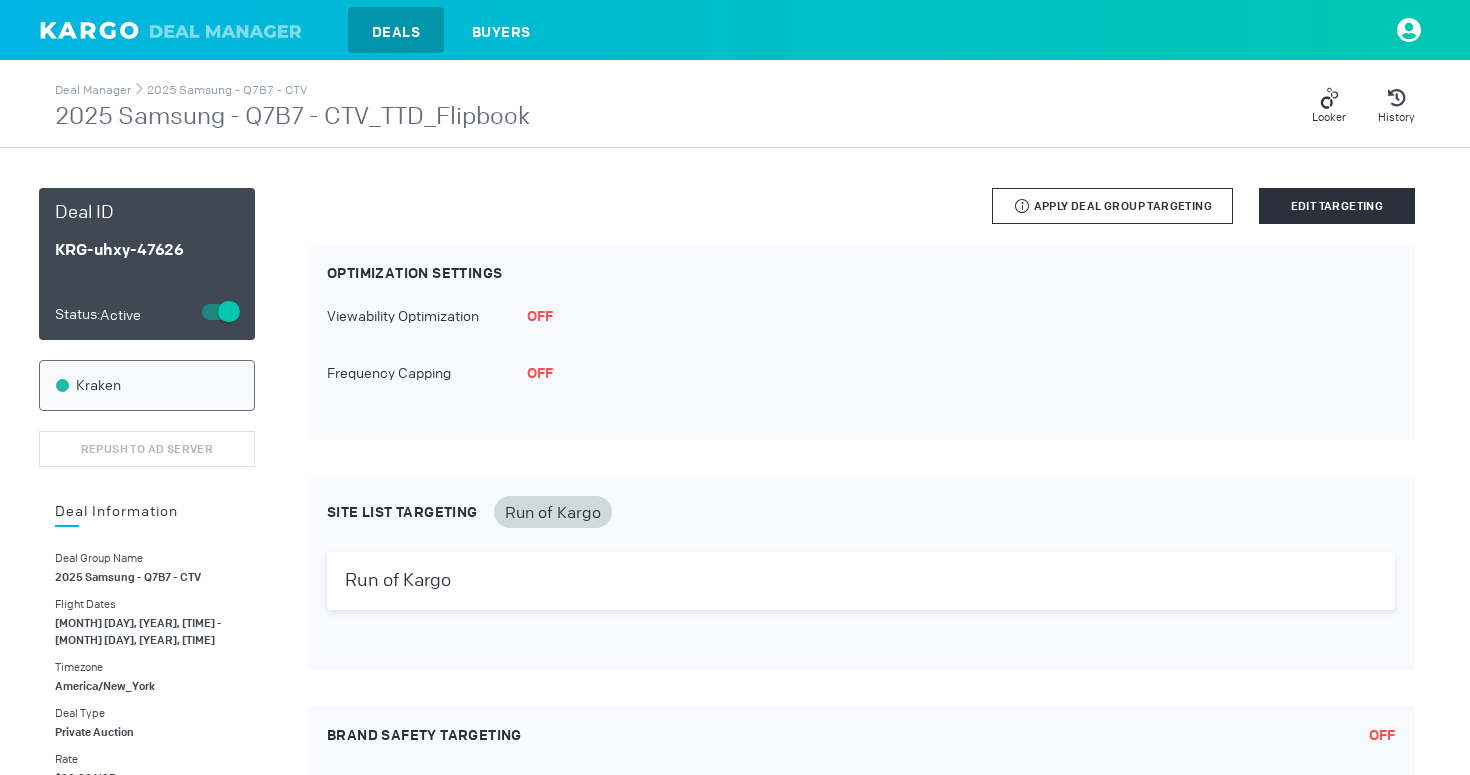 click on "Apply Deal Group Targeting" at bounding box center (1123, 206) 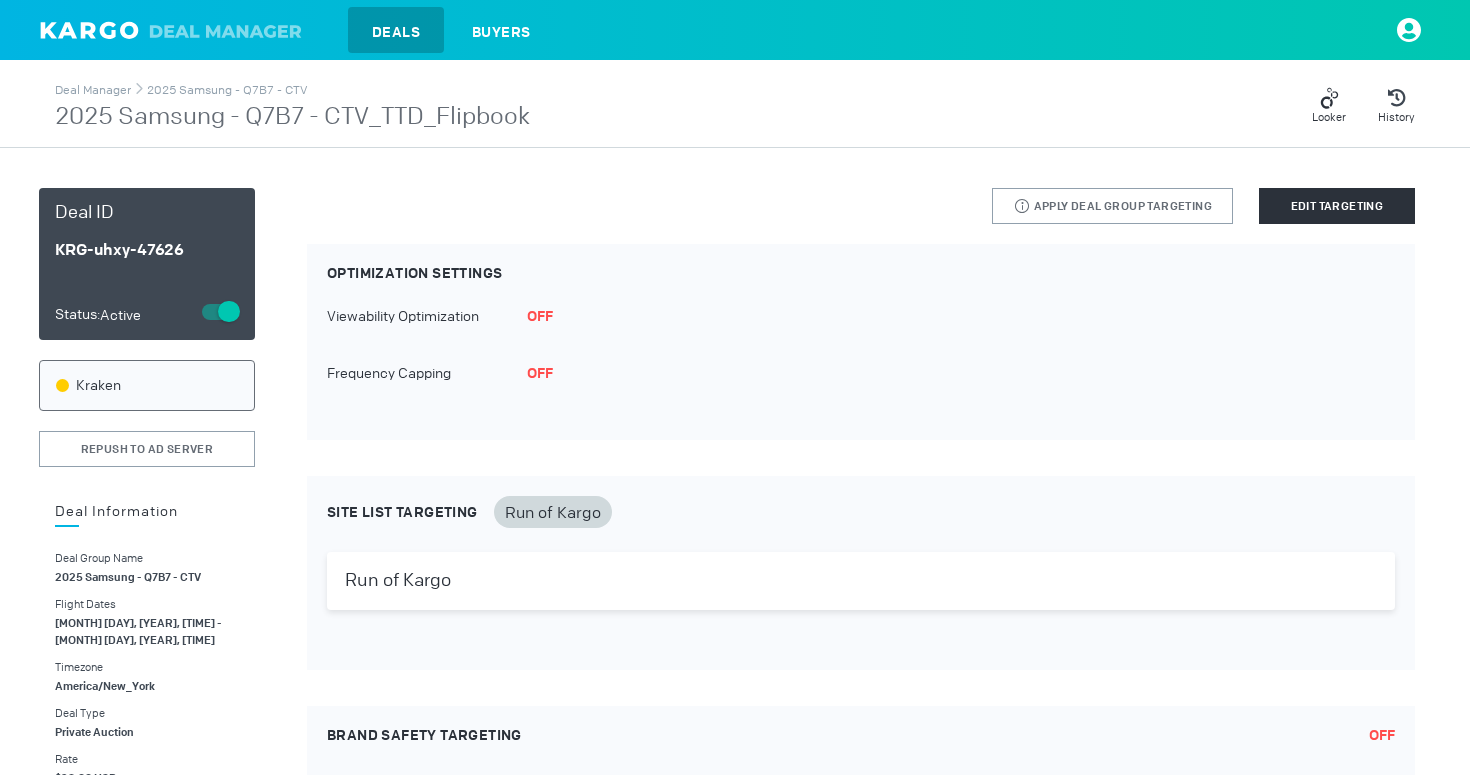 click on "2025 Samsung - Q7B7 - CTV" at bounding box center (227, 88) 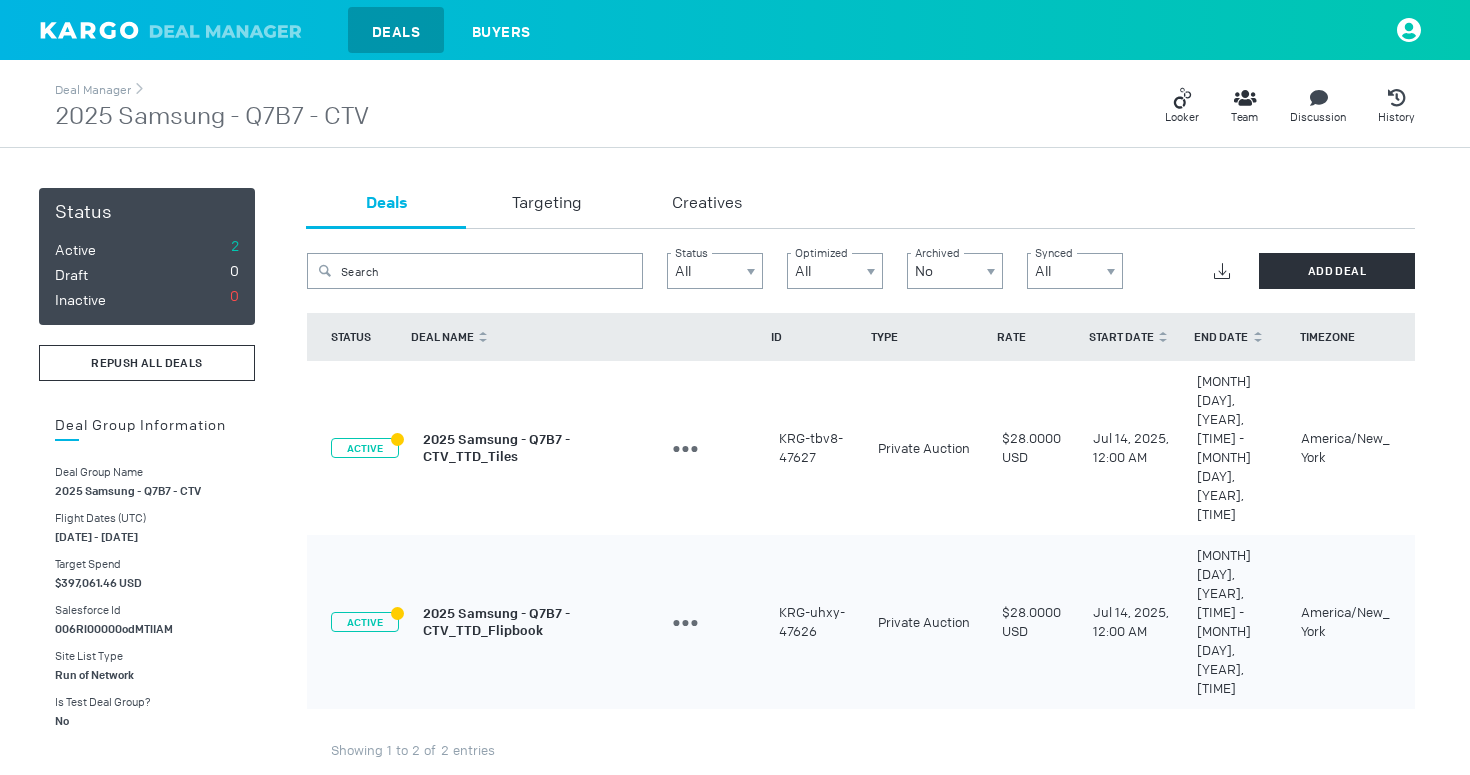 click on "REPUSH ALL DEALS" at bounding box center [146, 363] 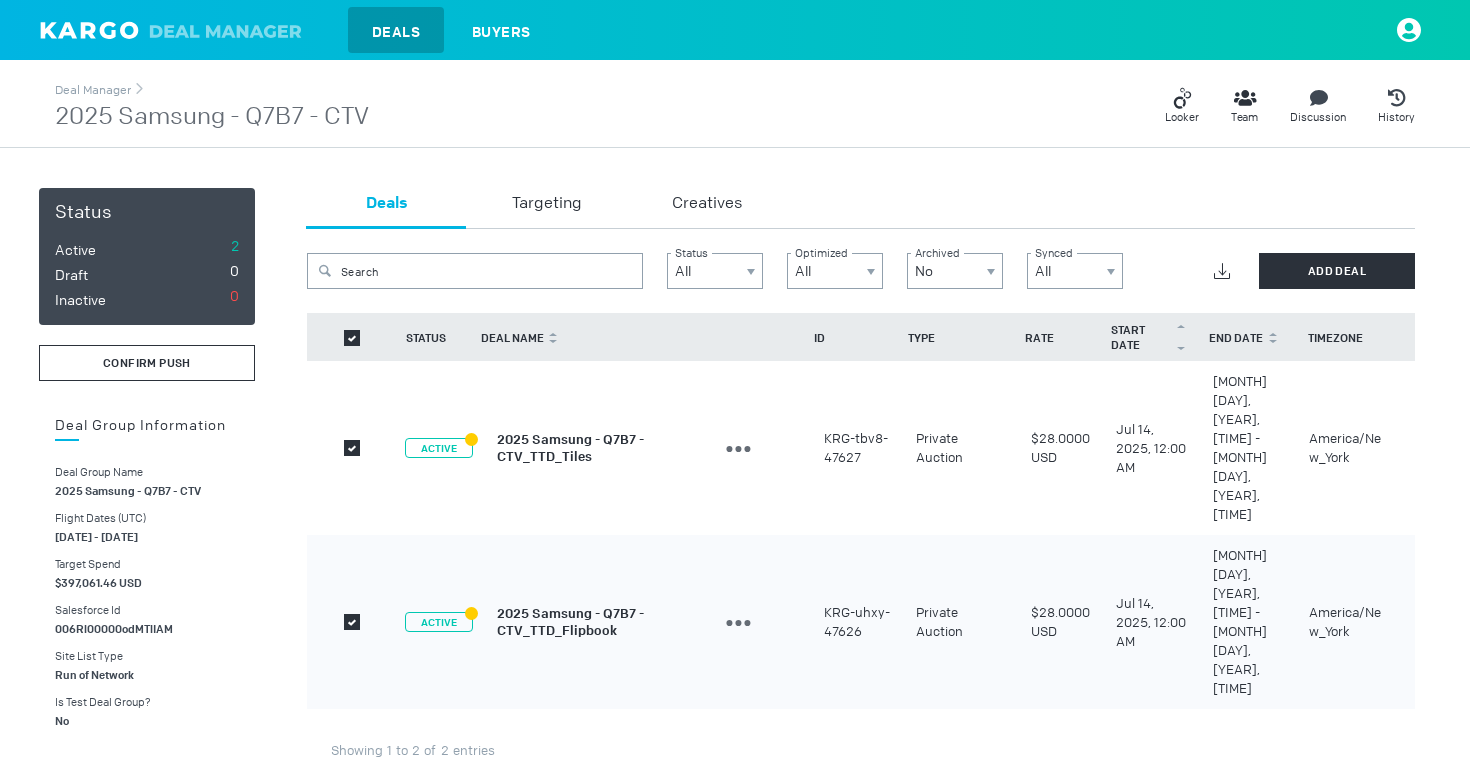 click on "confirm push" at bounding box center [147, 363] 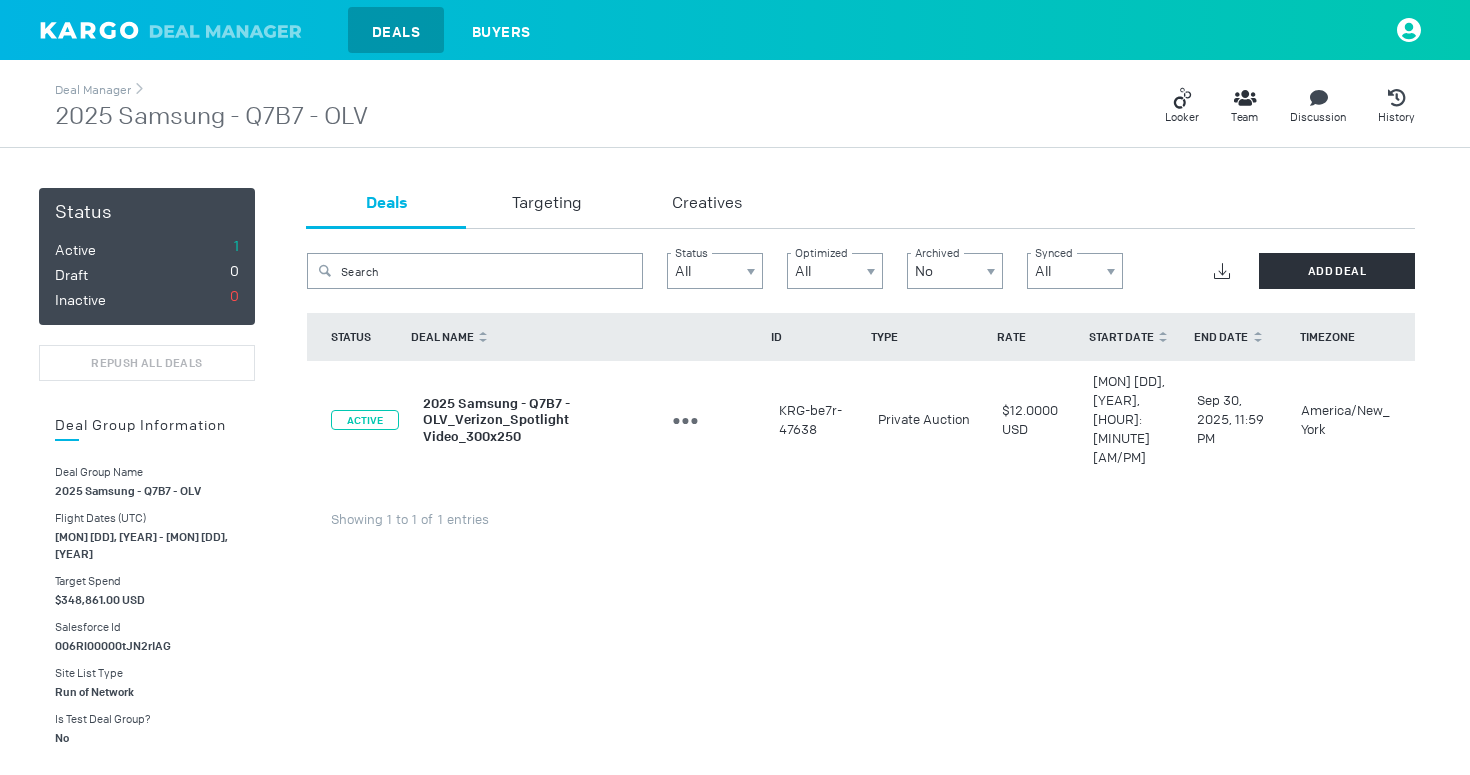 scroll, scrollTop: 0, scrollLeft: 0, axis: both 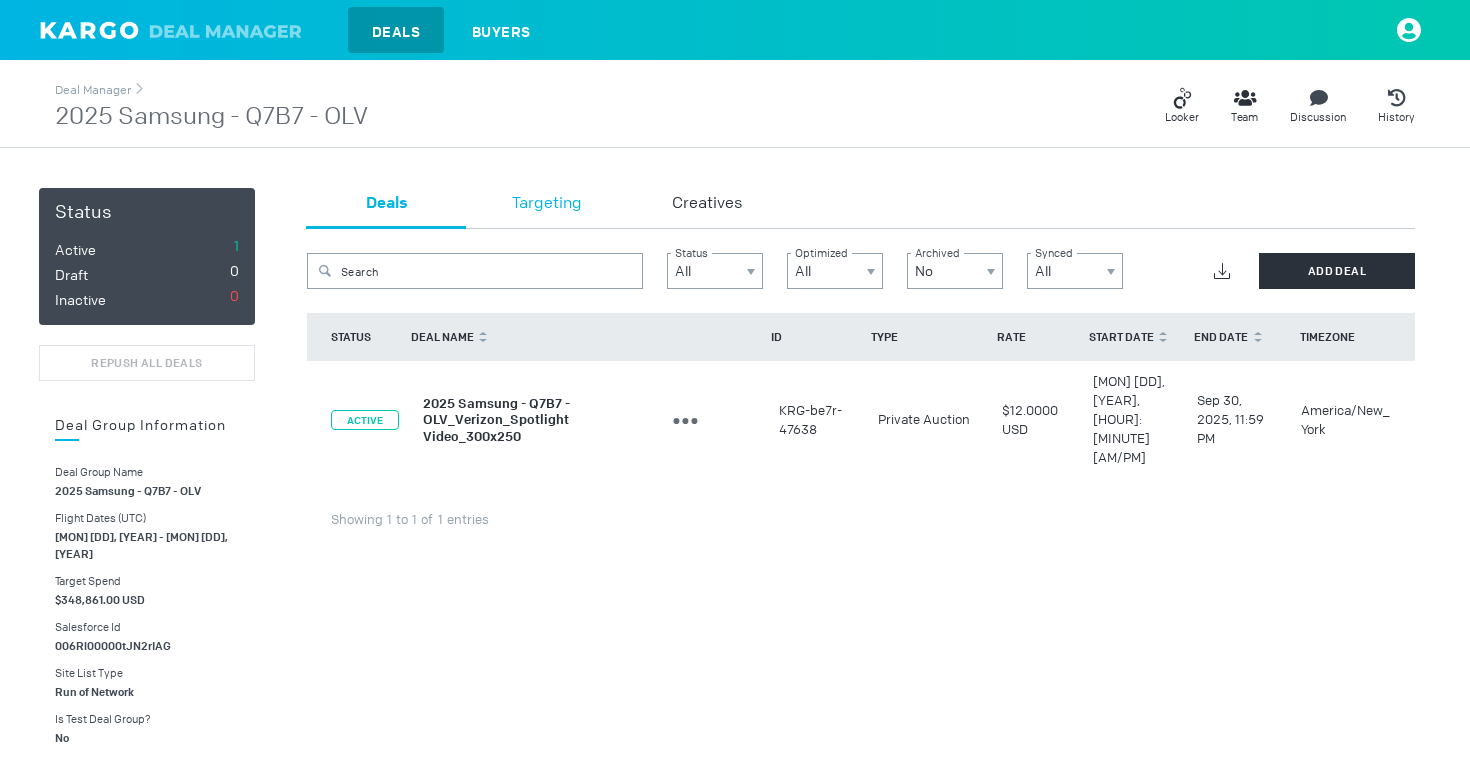 click on "Targeting" at bounding box center [547, 208] 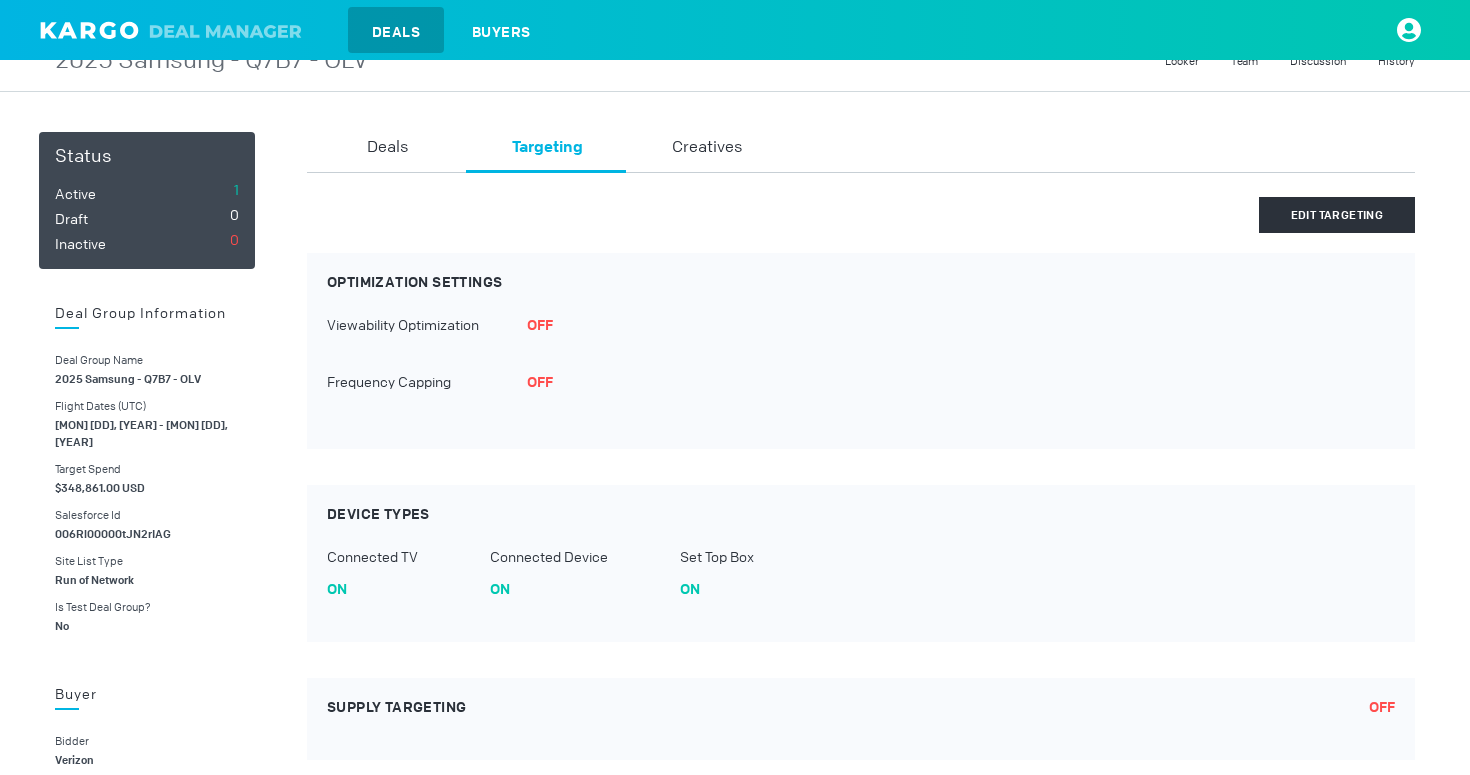 scroll, scrollTop: 0, scrollLeft: 0, axis: both 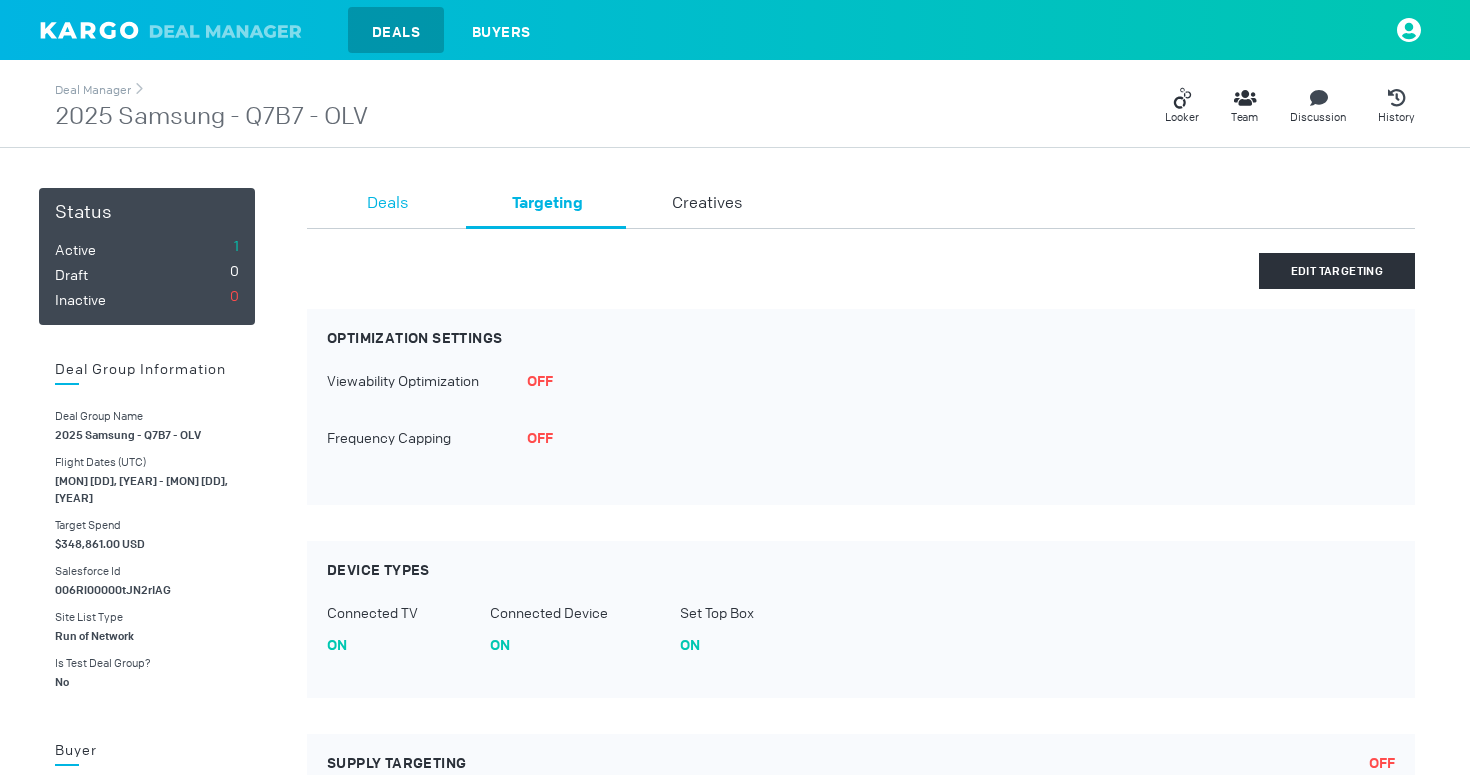 click on "Deals" at bounding box center [387, 208] 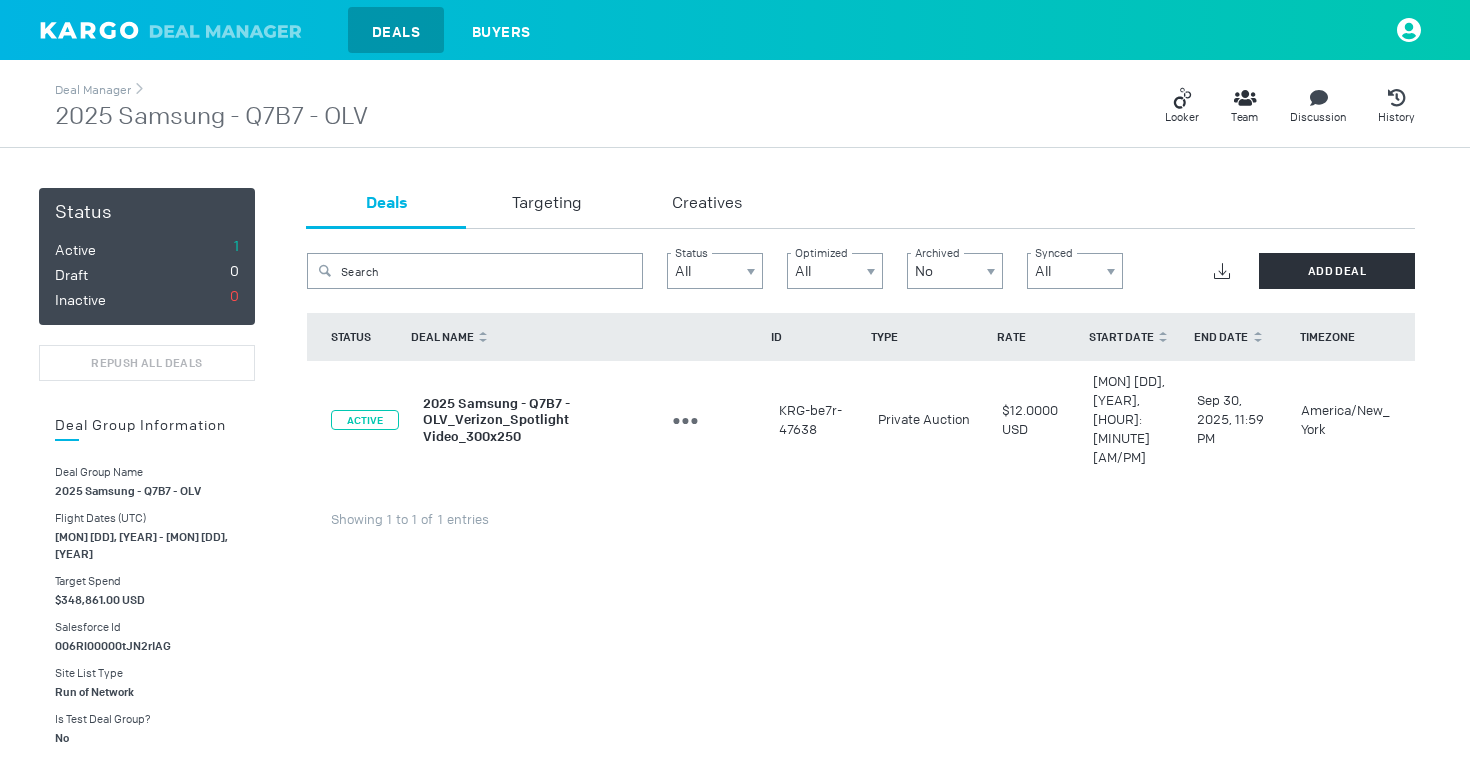 click on "2025 Samsung - Q7B7 - OLV_Verizon_Spotlight Video_300x250" at bounding box center (496, 419) 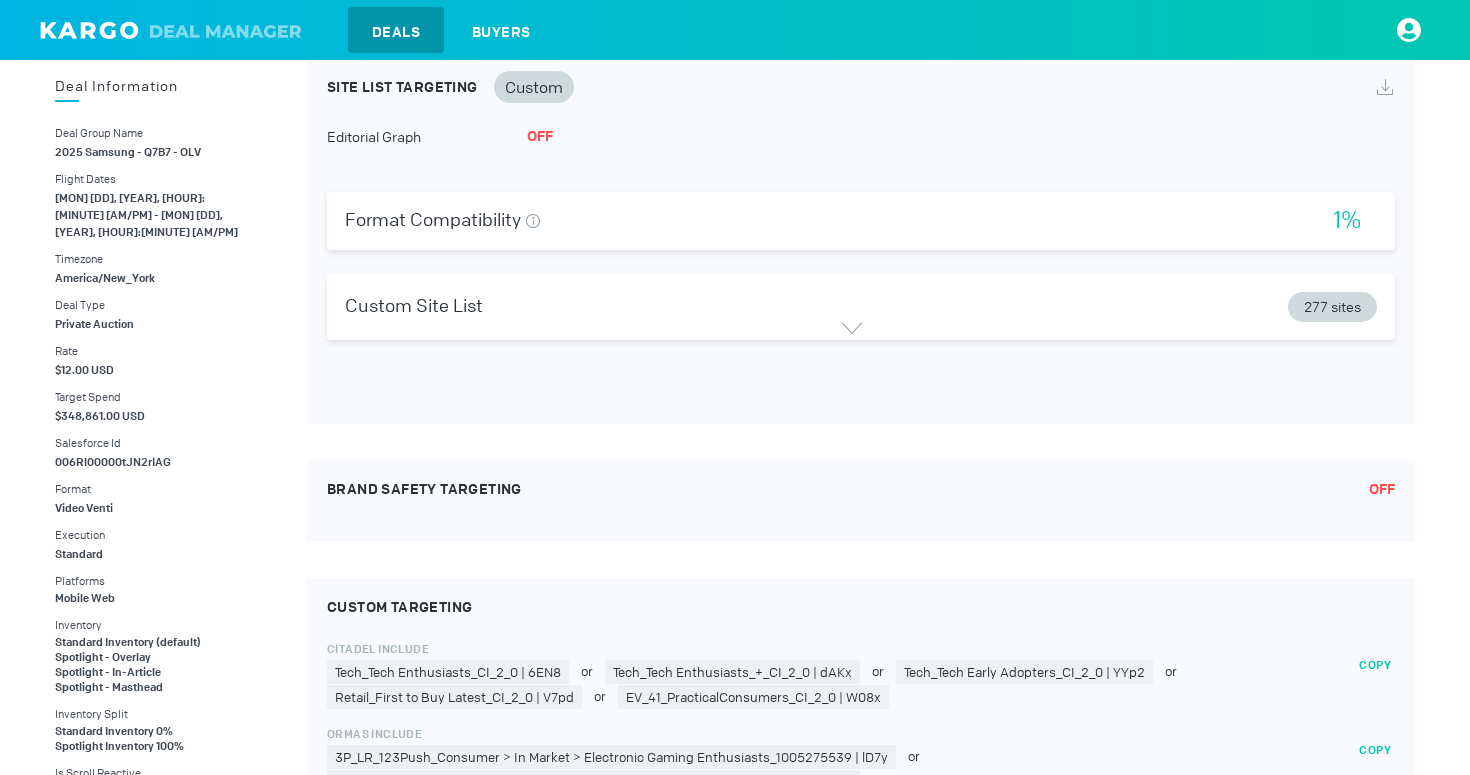 scroll, scrollTop: 0, scrollLeft: 0, axis: both 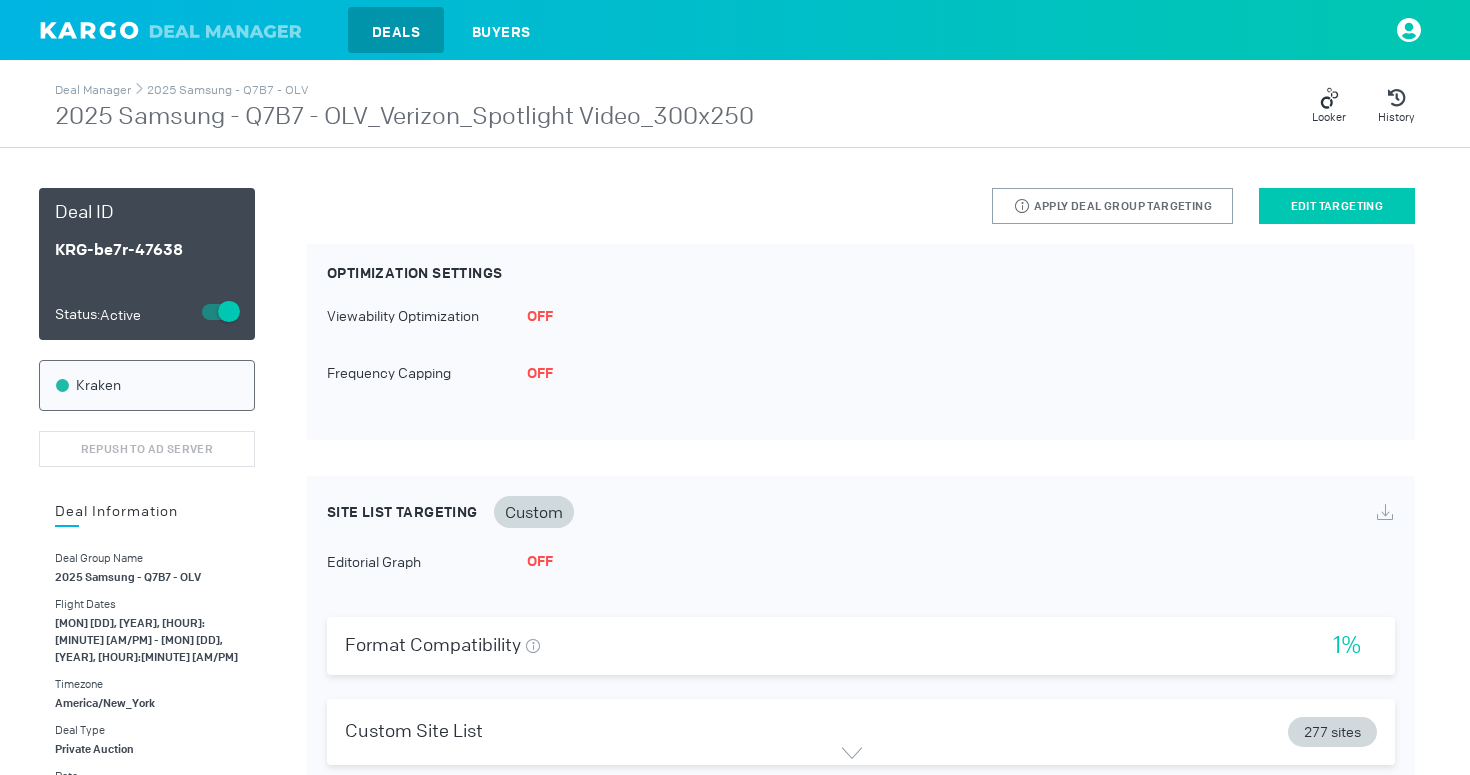 click on "Edit Targeting" at bounding box center [1337, 206] 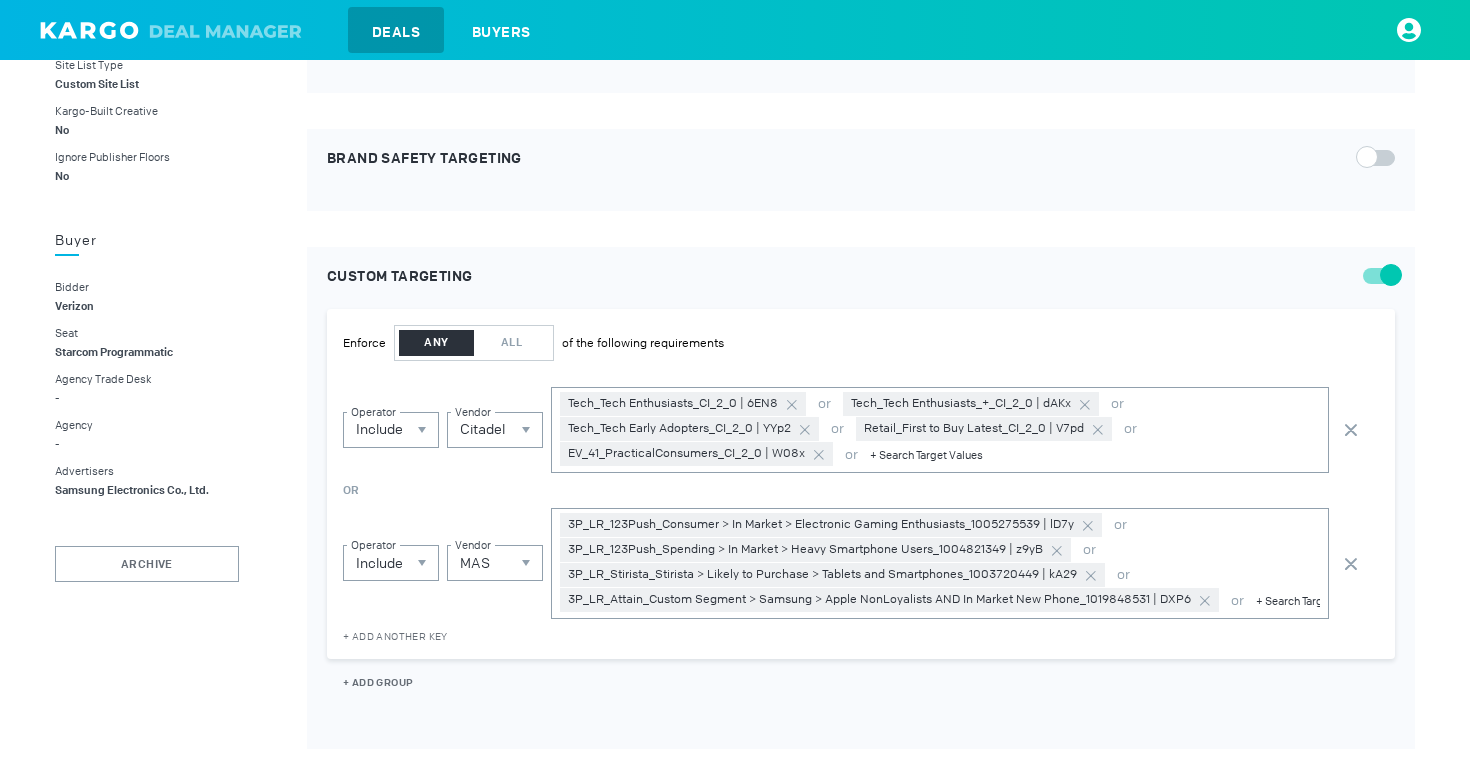 scroll, scrollTop: 1252, scrollLeft: 0, axis: vertical 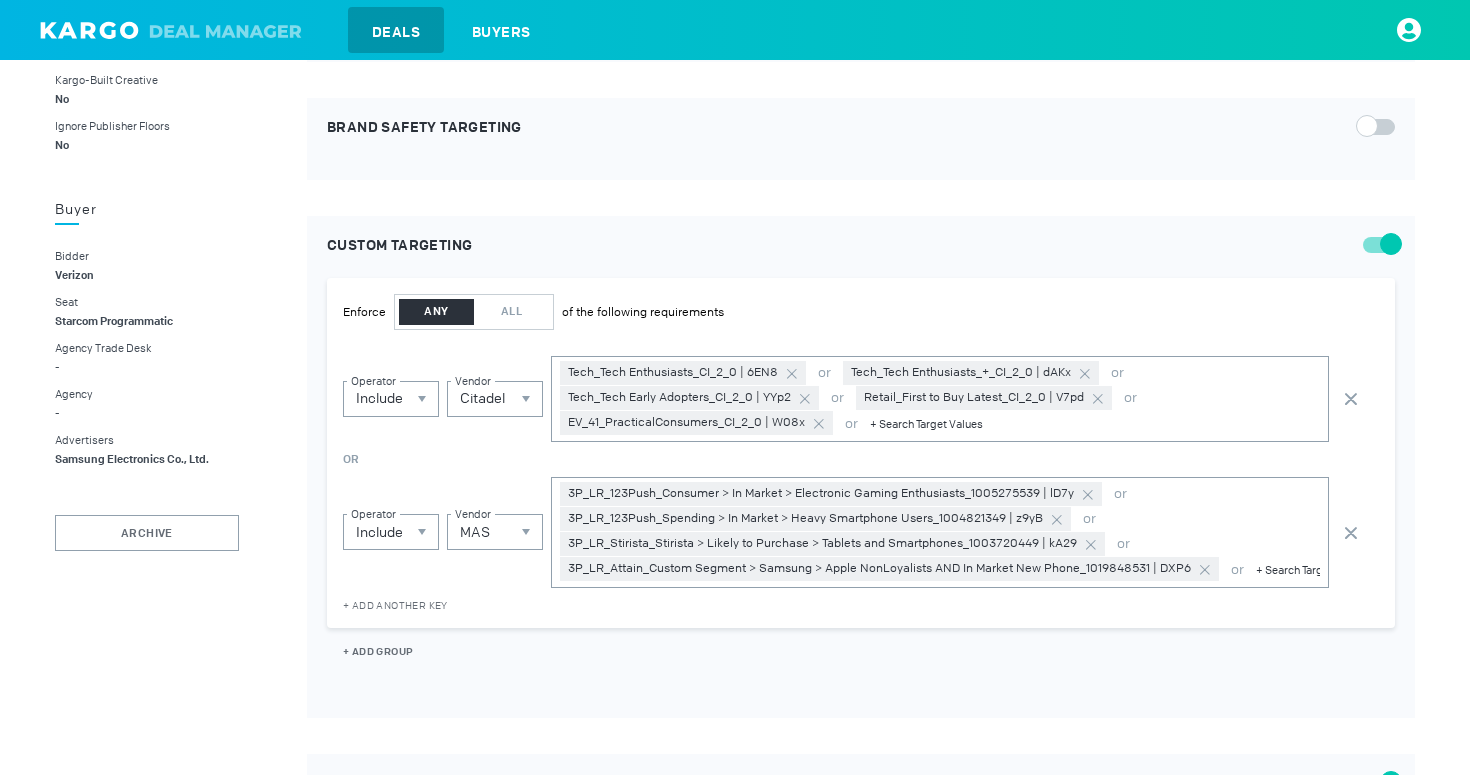 click at bounding box center (1095, 424) 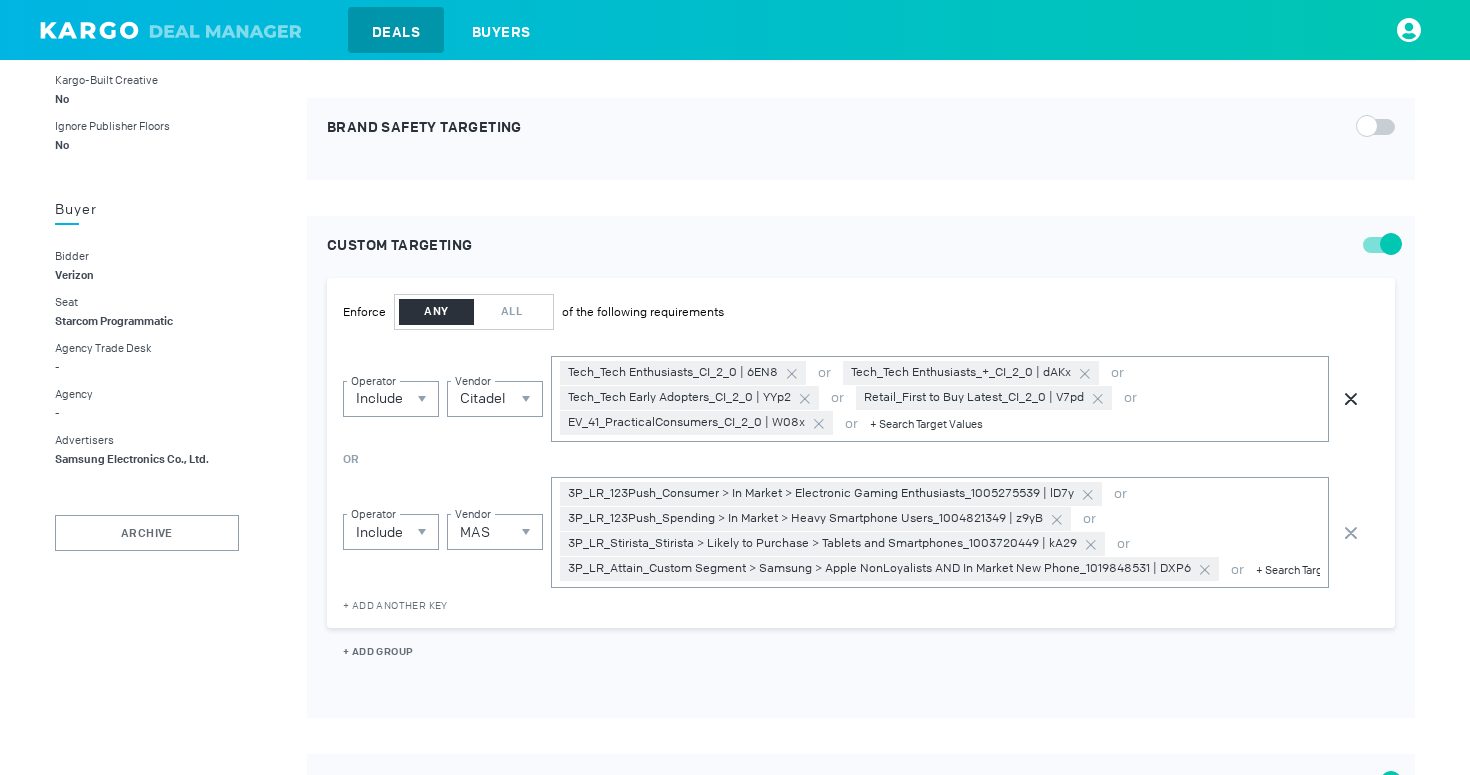 click at bounding box center [1351, 399] 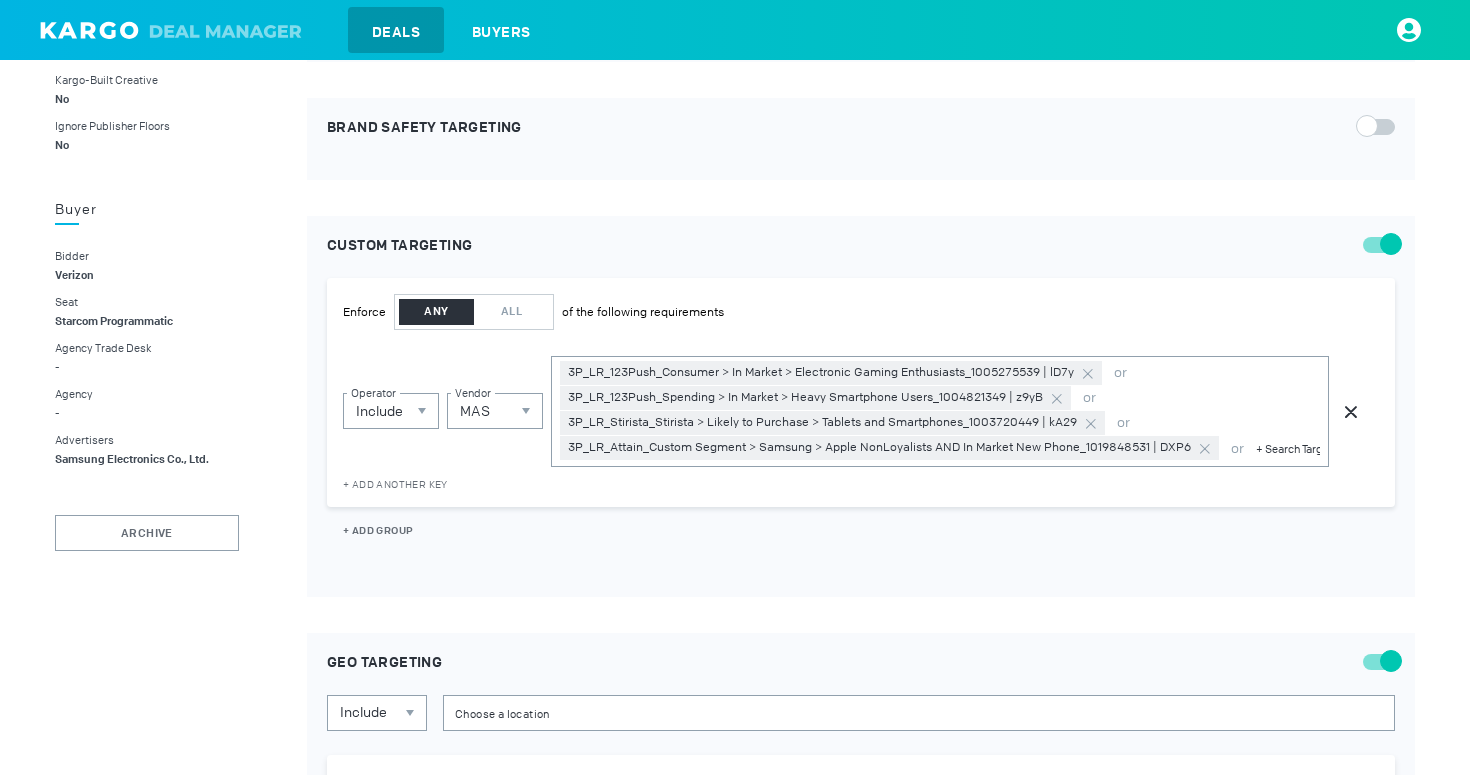 click at bounding box center (1351, 412) 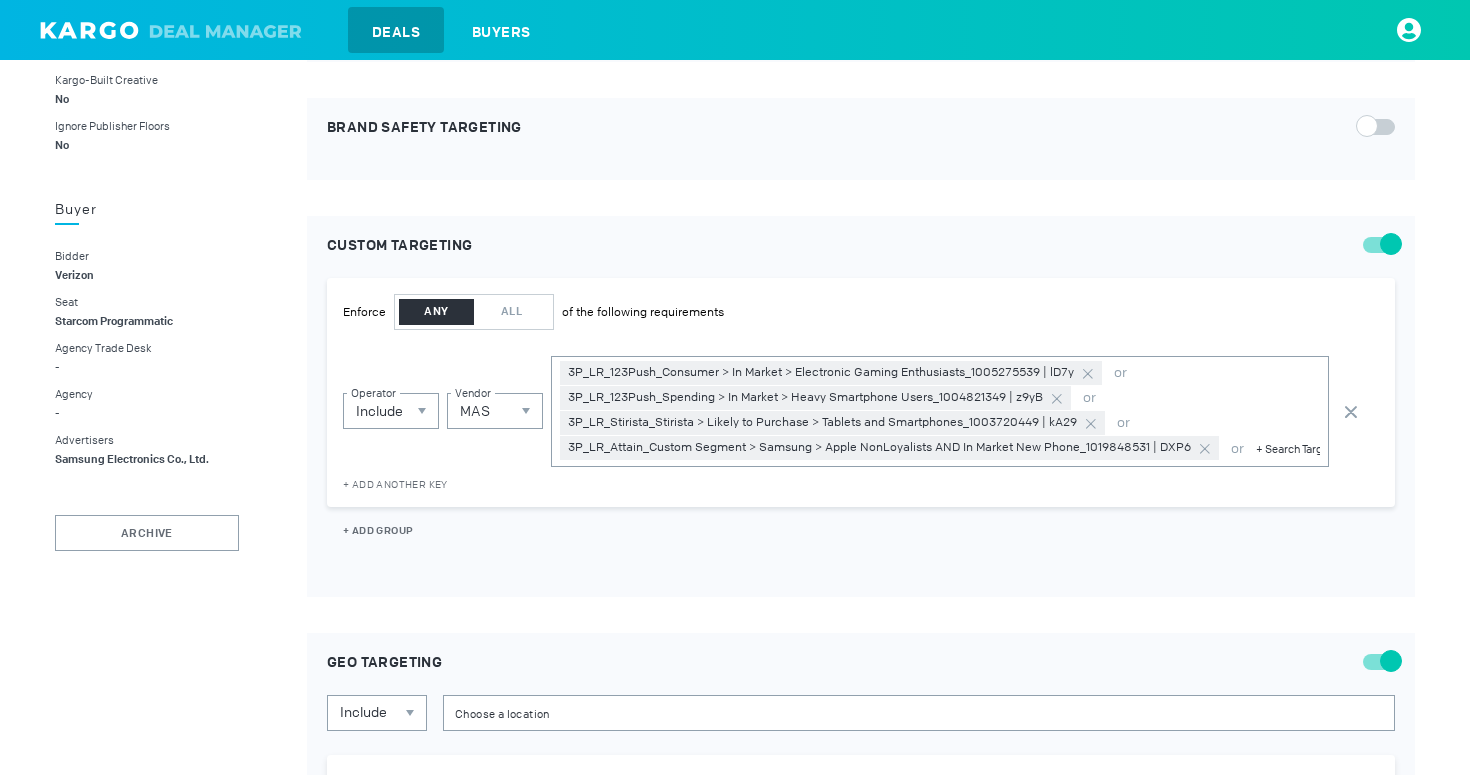 click at bounding box center (1379, 245) 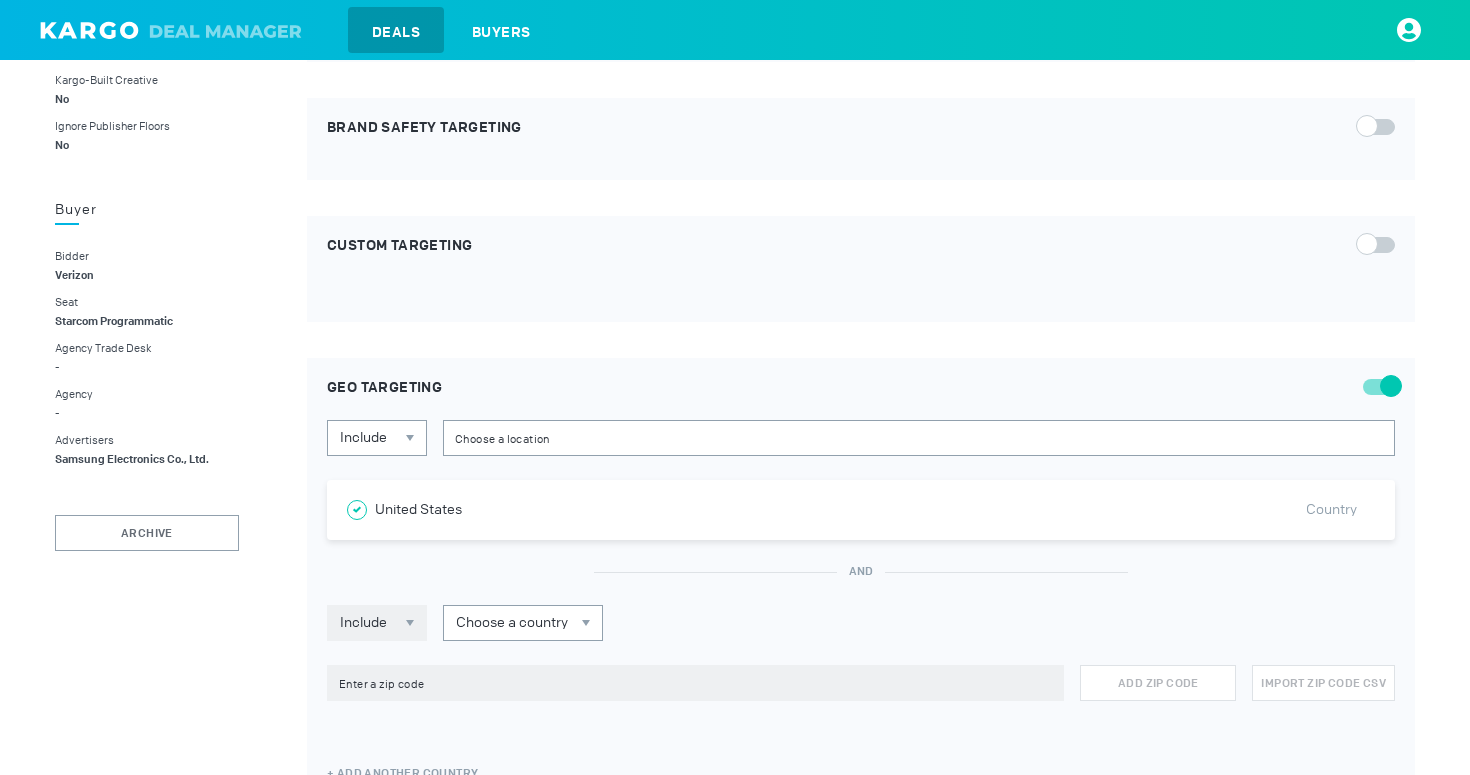 click at bounding box center (1379, 245) 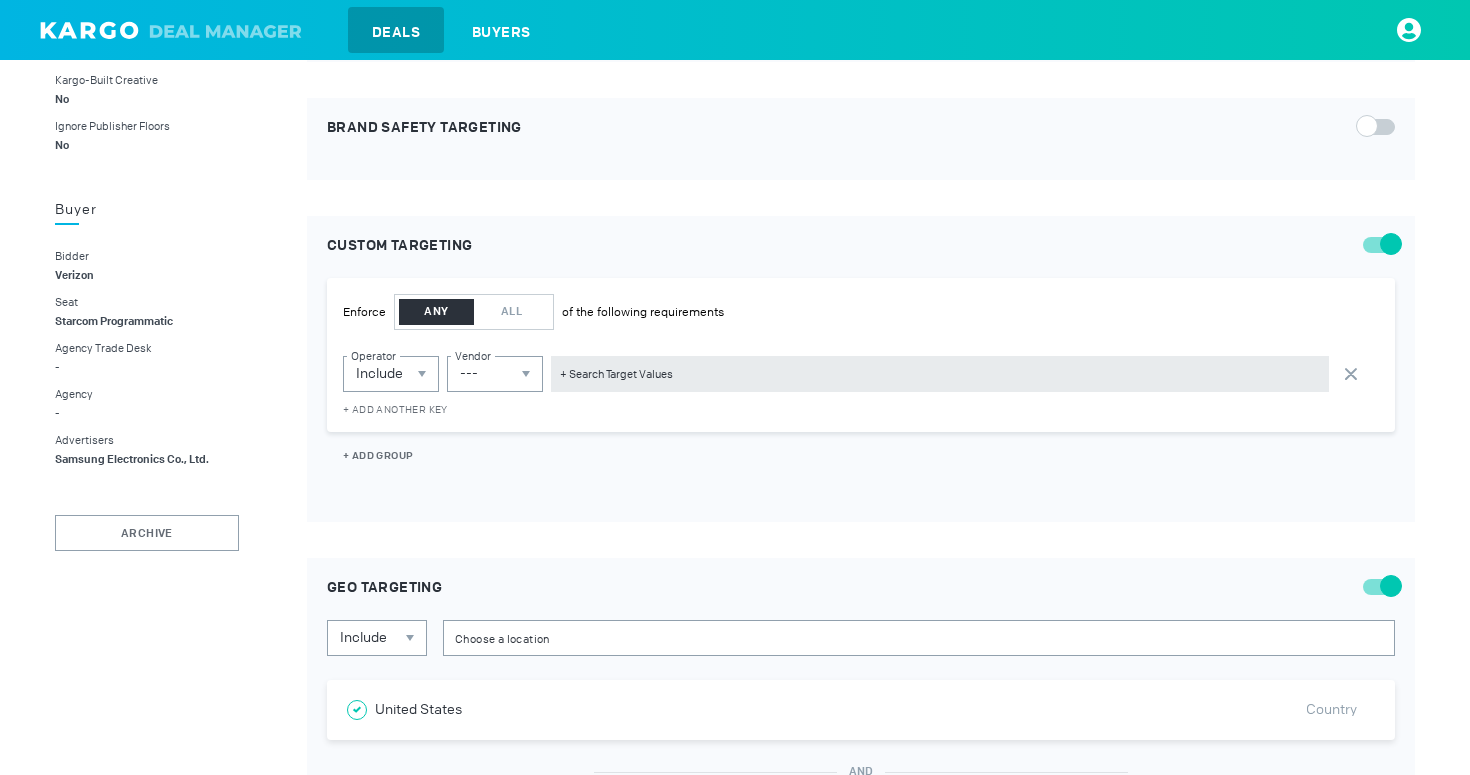 click at bounding box center (1379, 245) 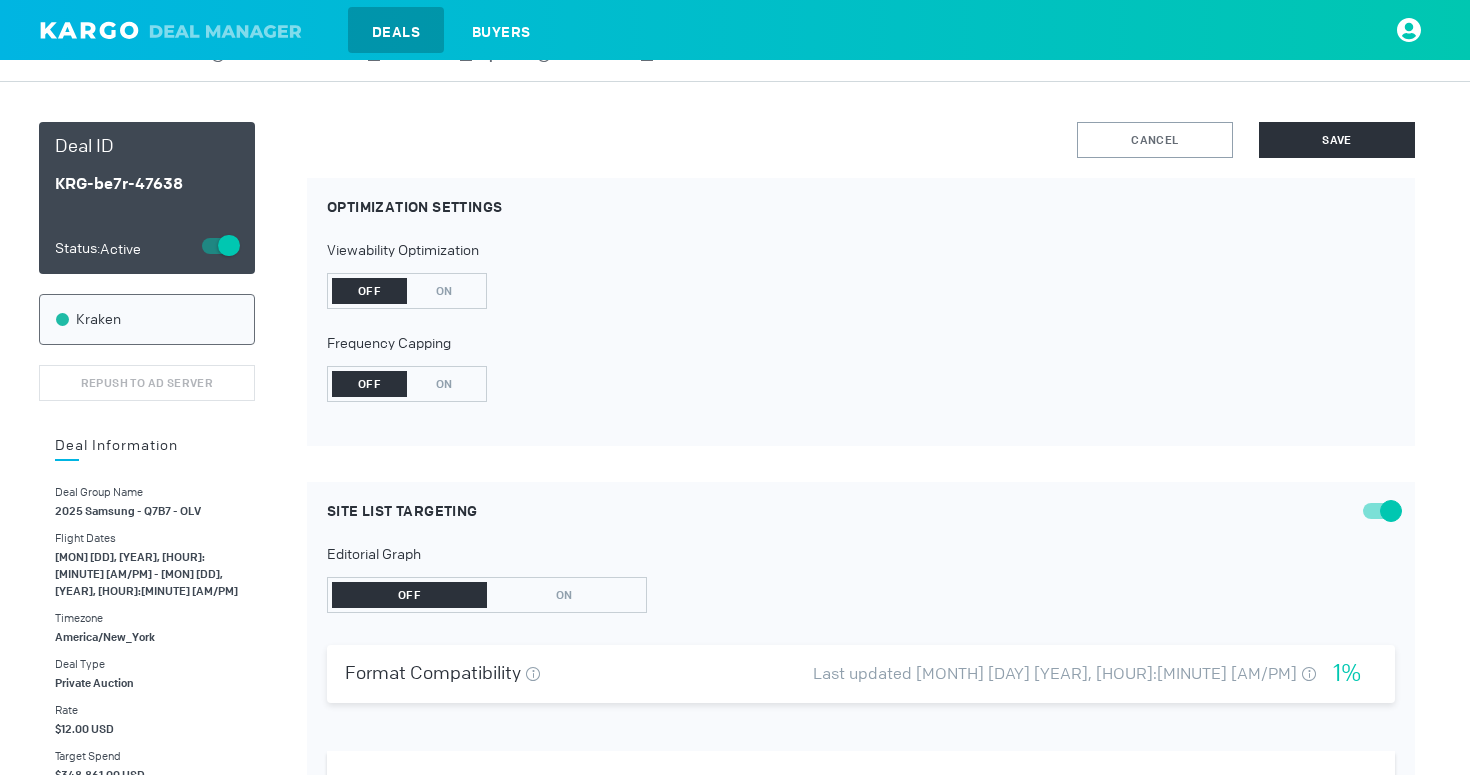 scroll, scrollTop: 0, scrollLeft: 0, axis: both 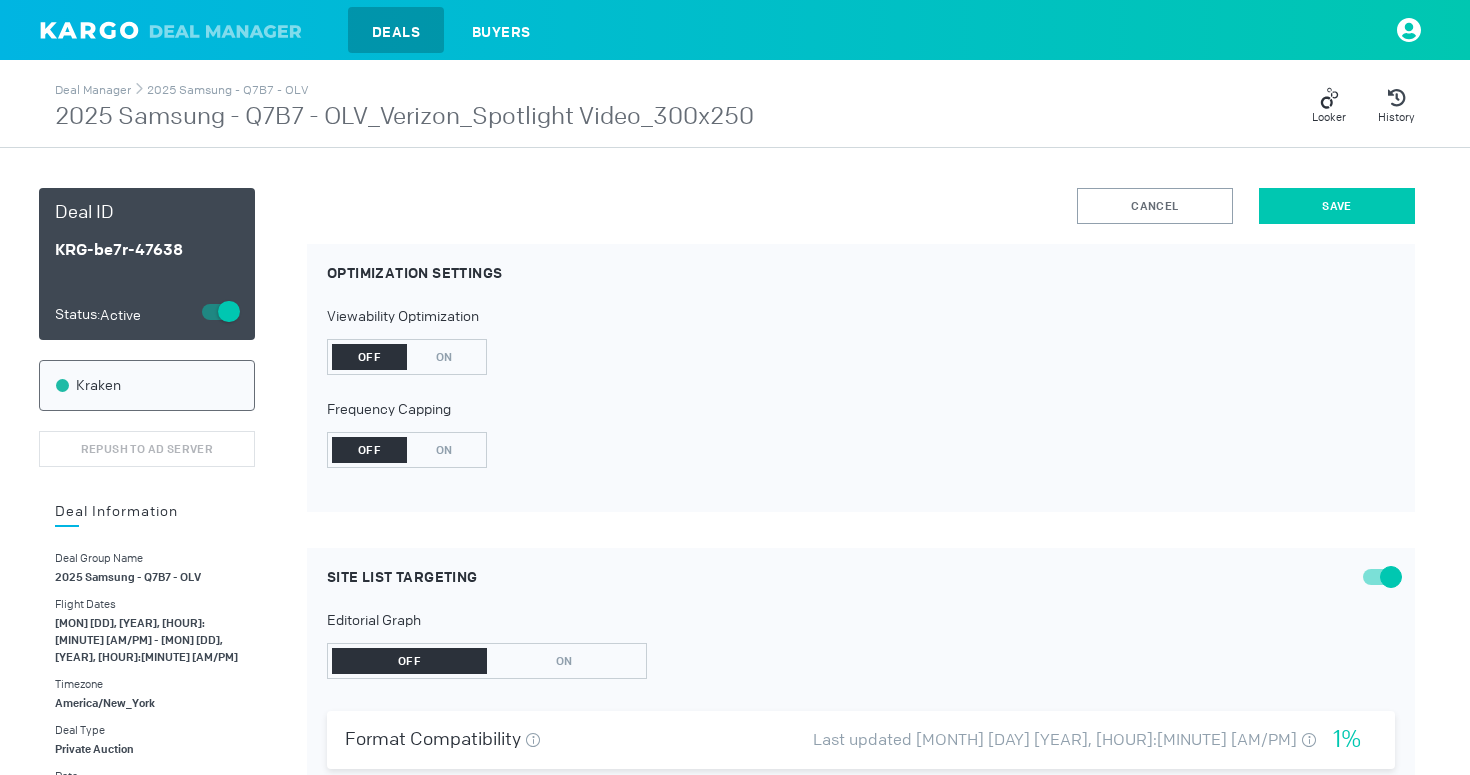 click on "Save" at bounding box center [1337, 206] 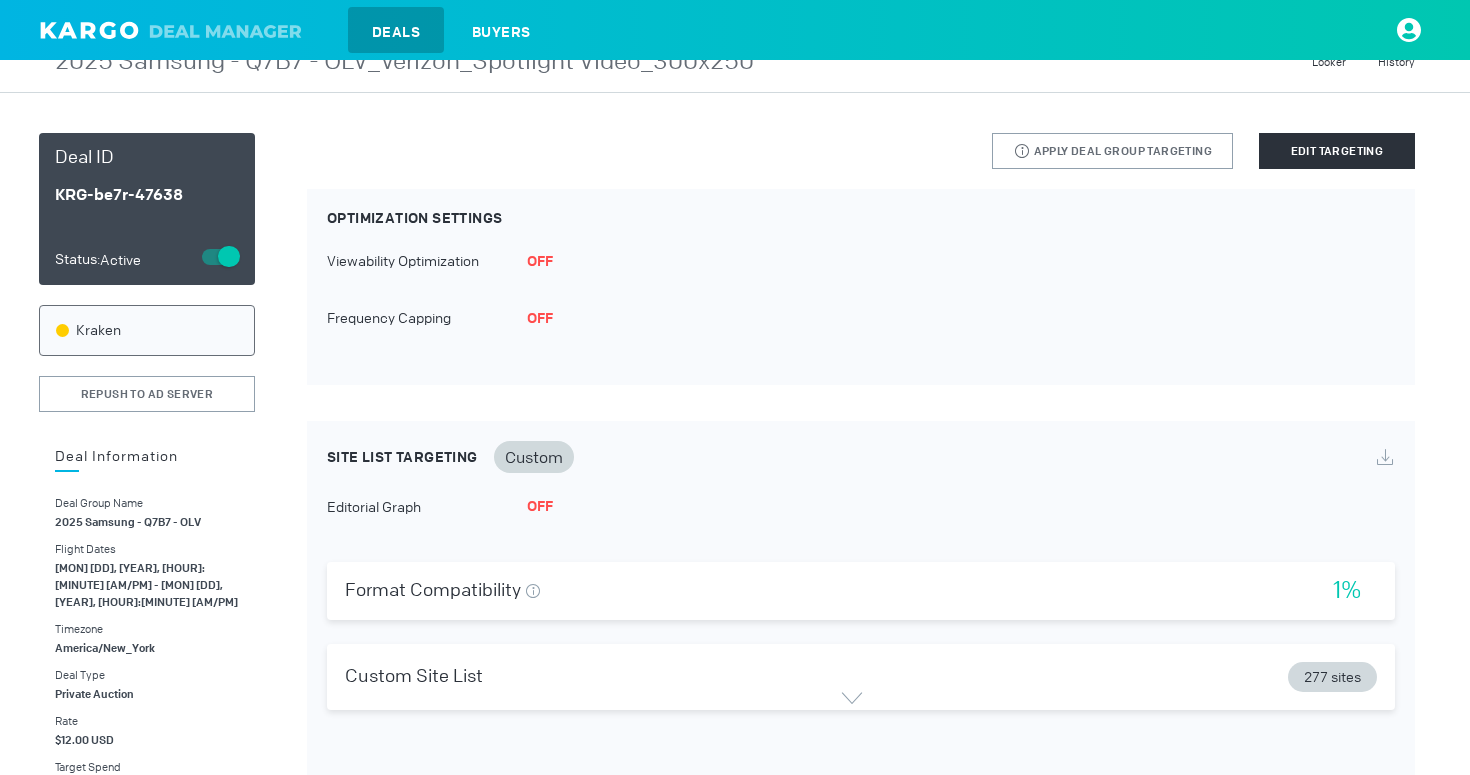 scroll, scrollTop: 56, scrollLeft: 0, axis: vertical 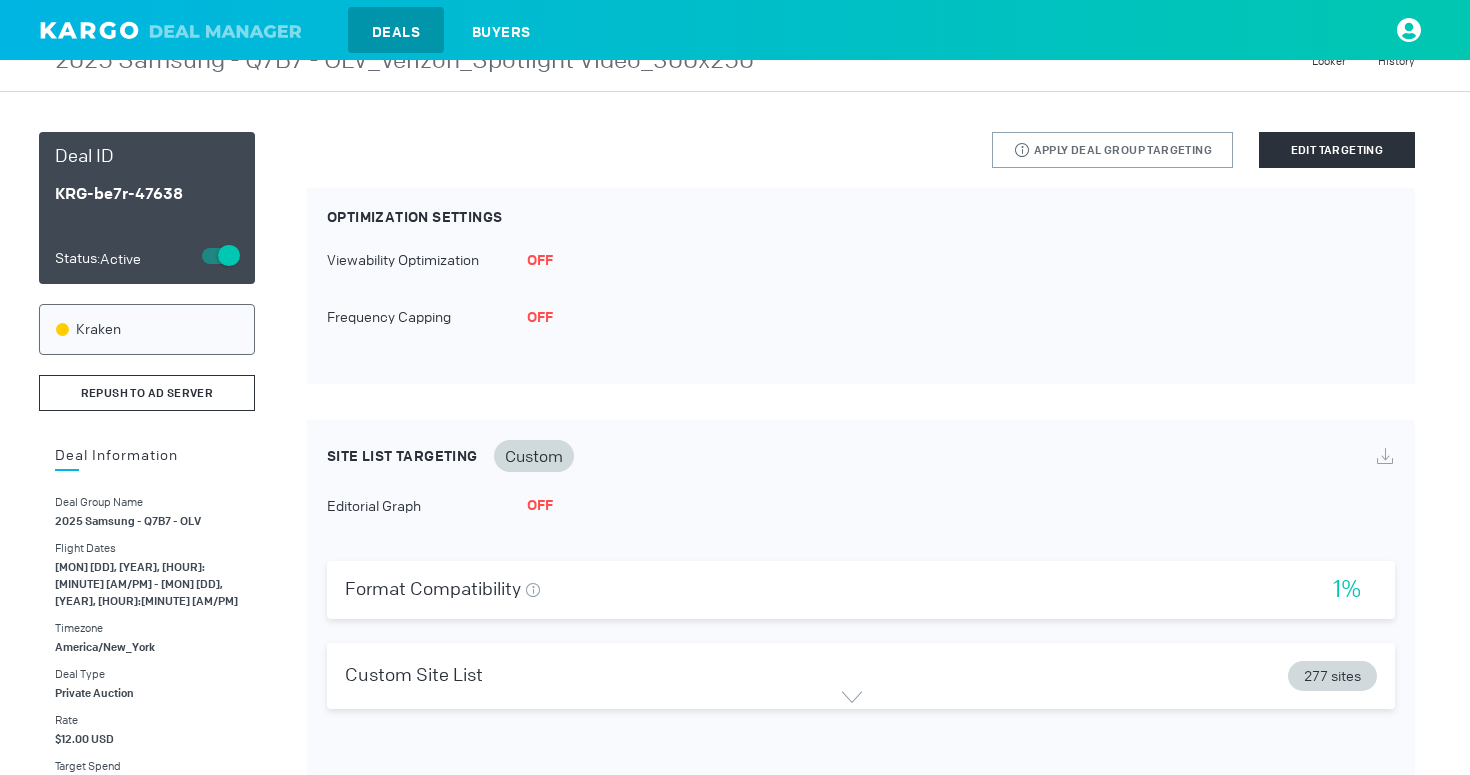 click on "Repush to Ad Server" at bounding box center (147, 393) 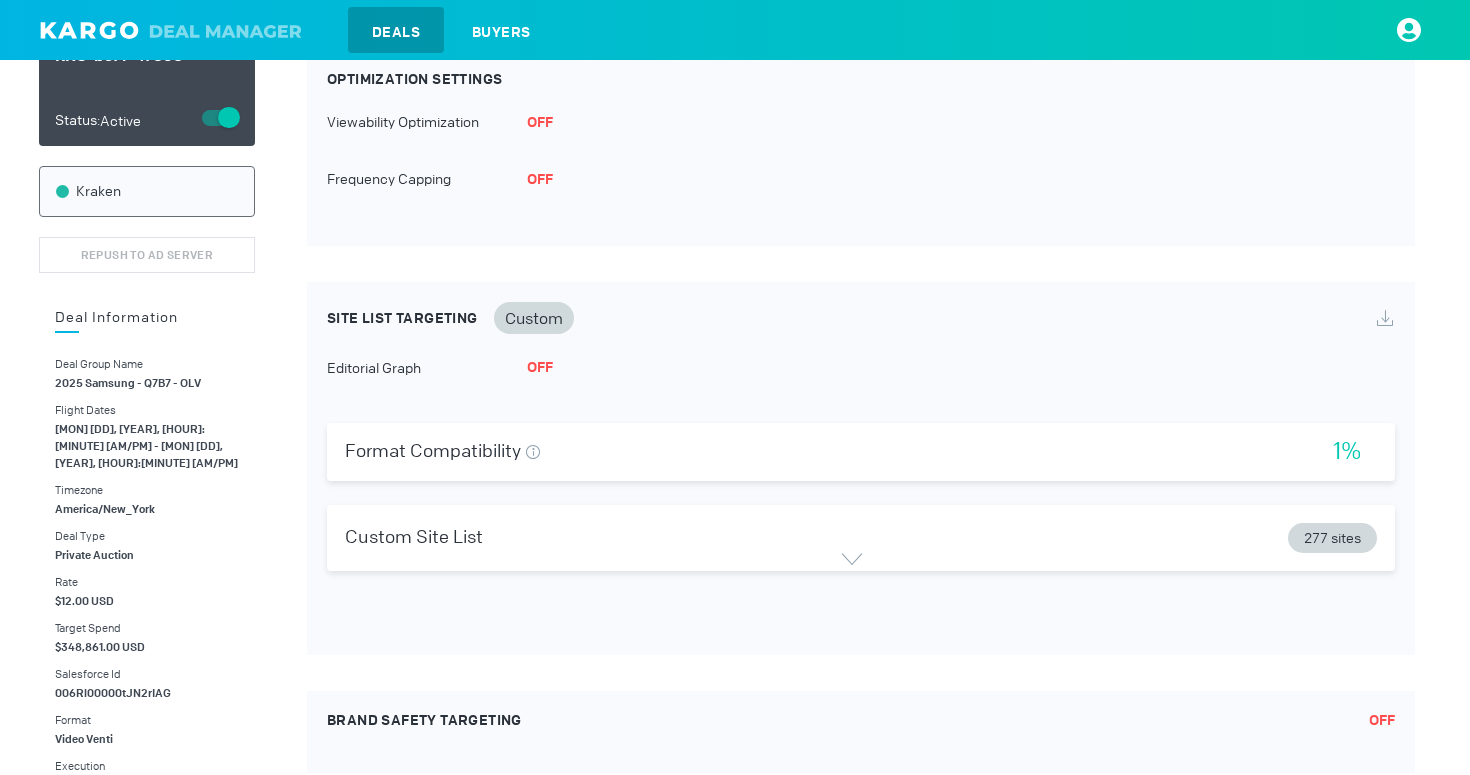 scroll, scrollTop: 210, scrollLeft: 0, axis: vertical 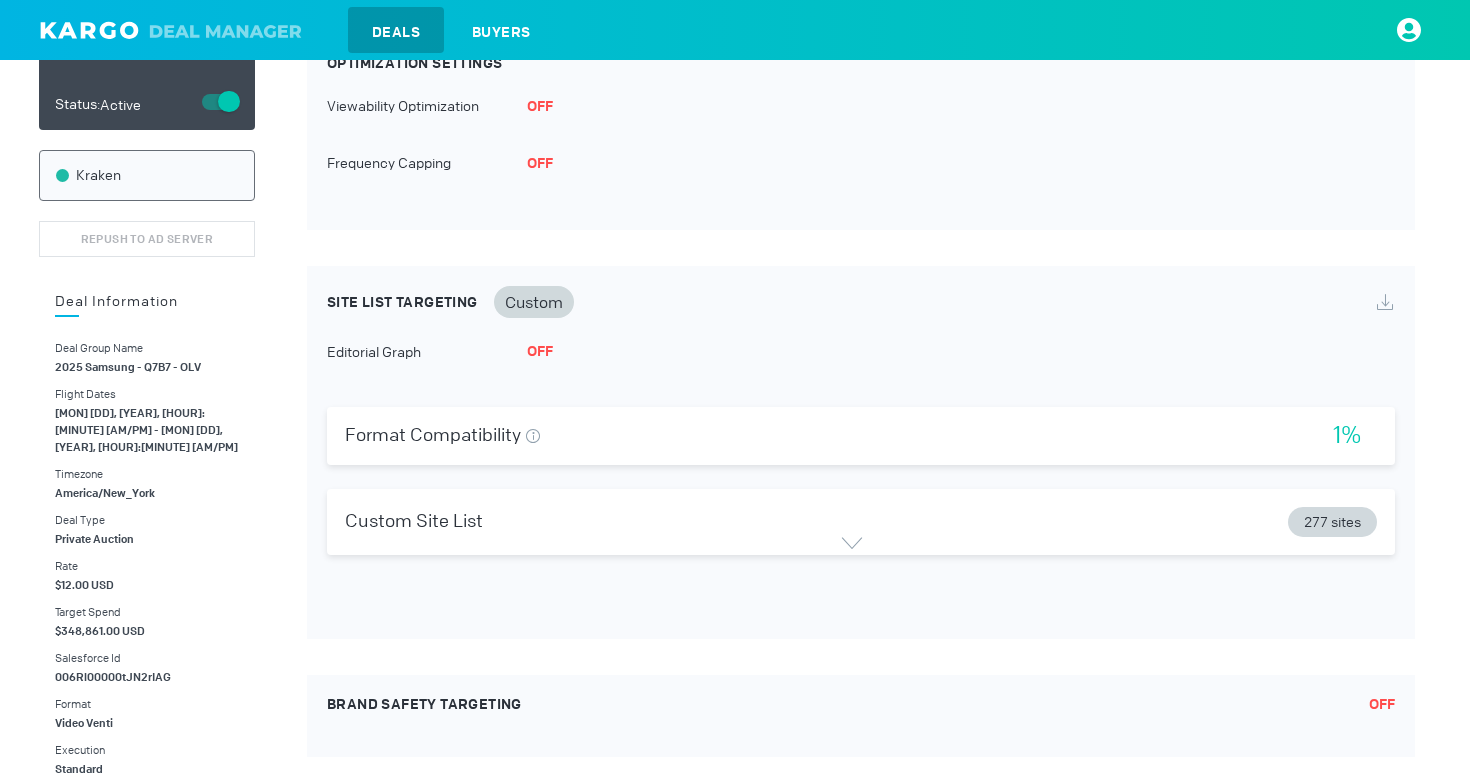 click on "Format Compatibility  Percentage of domains compatible with selected formats. 1%" at bounding box center [861, 436] 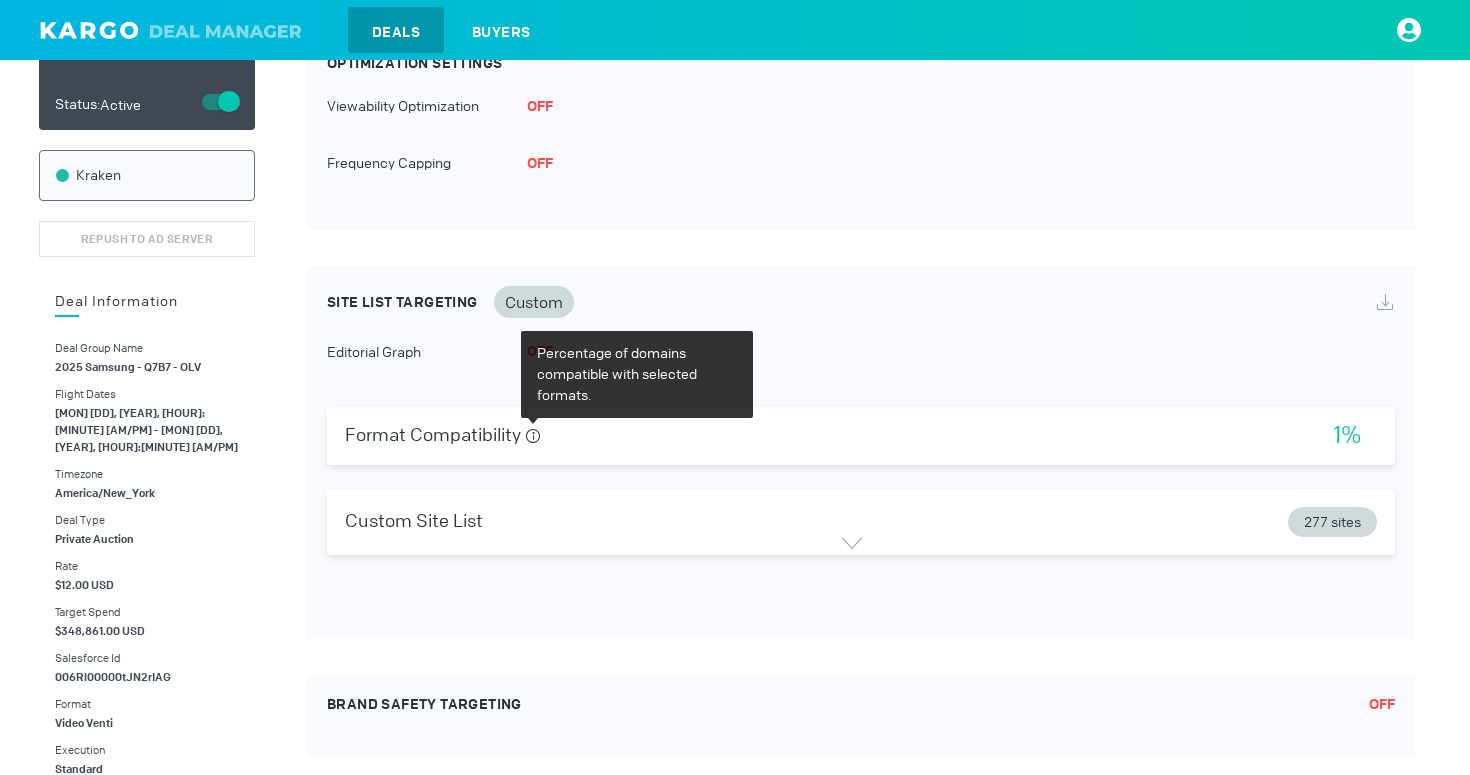 click at bounding box center [533, 436] 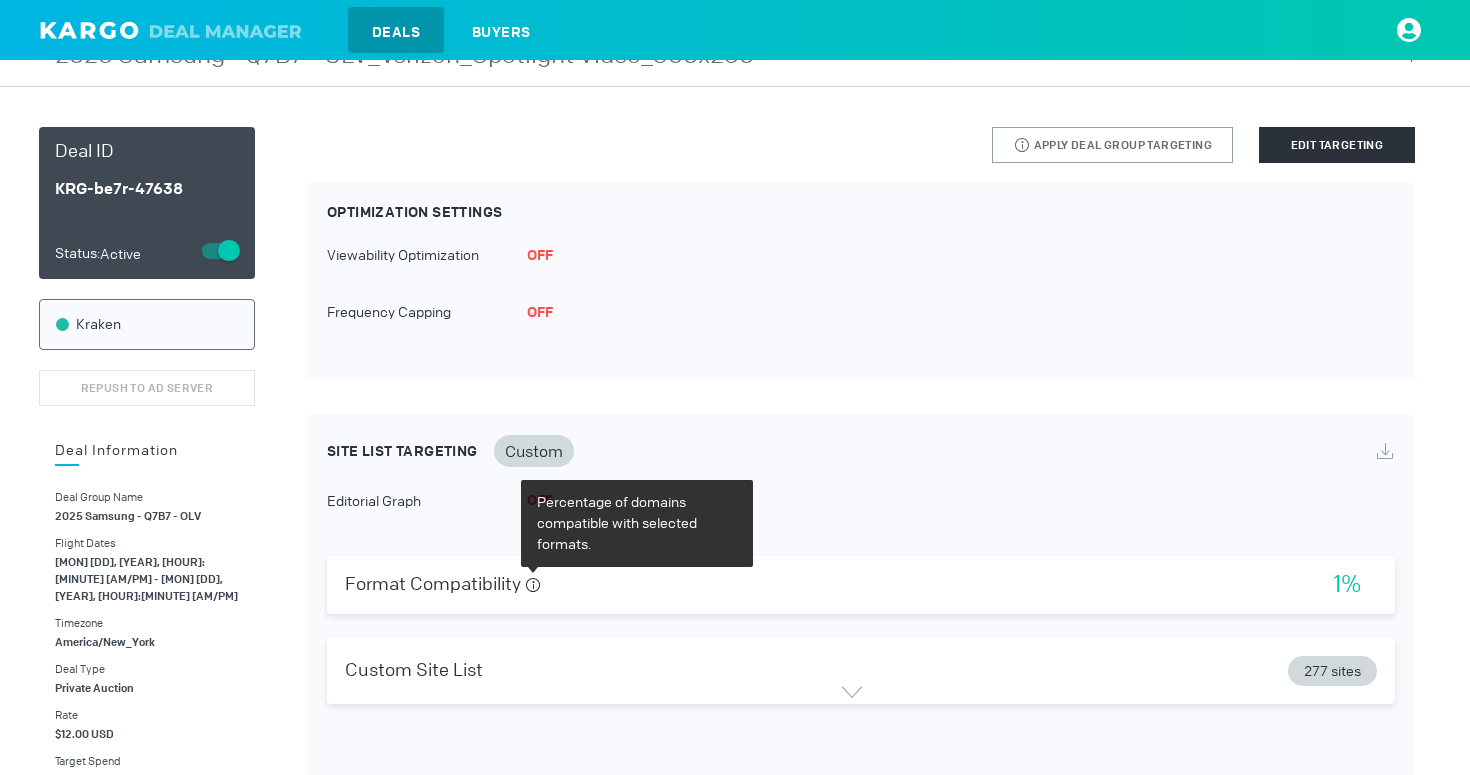 scroll, scrollTop: 0, scrollLeft: 0, axis: both 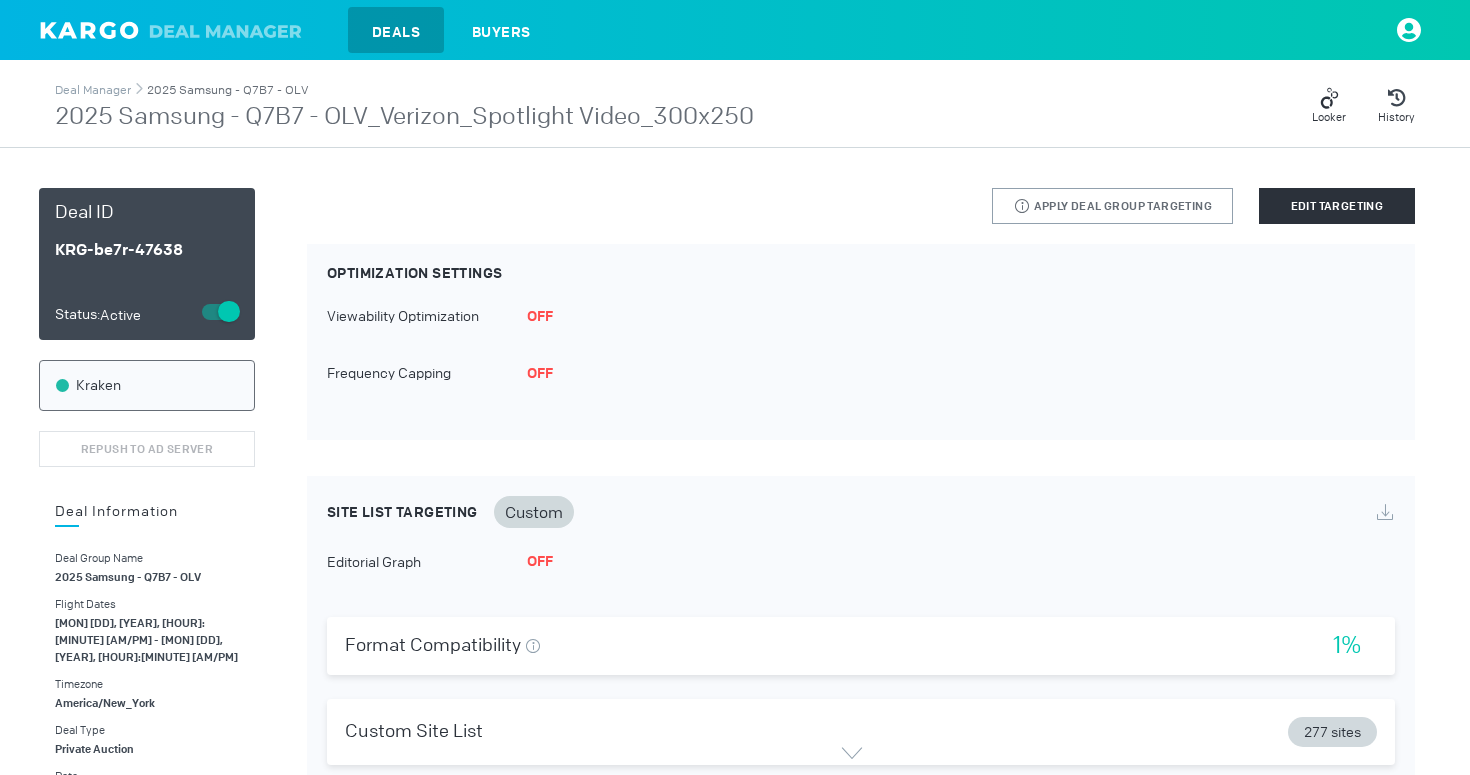 click on "2025 Samsung - Q7B7 - OLV" at bounding box center [227, 90] 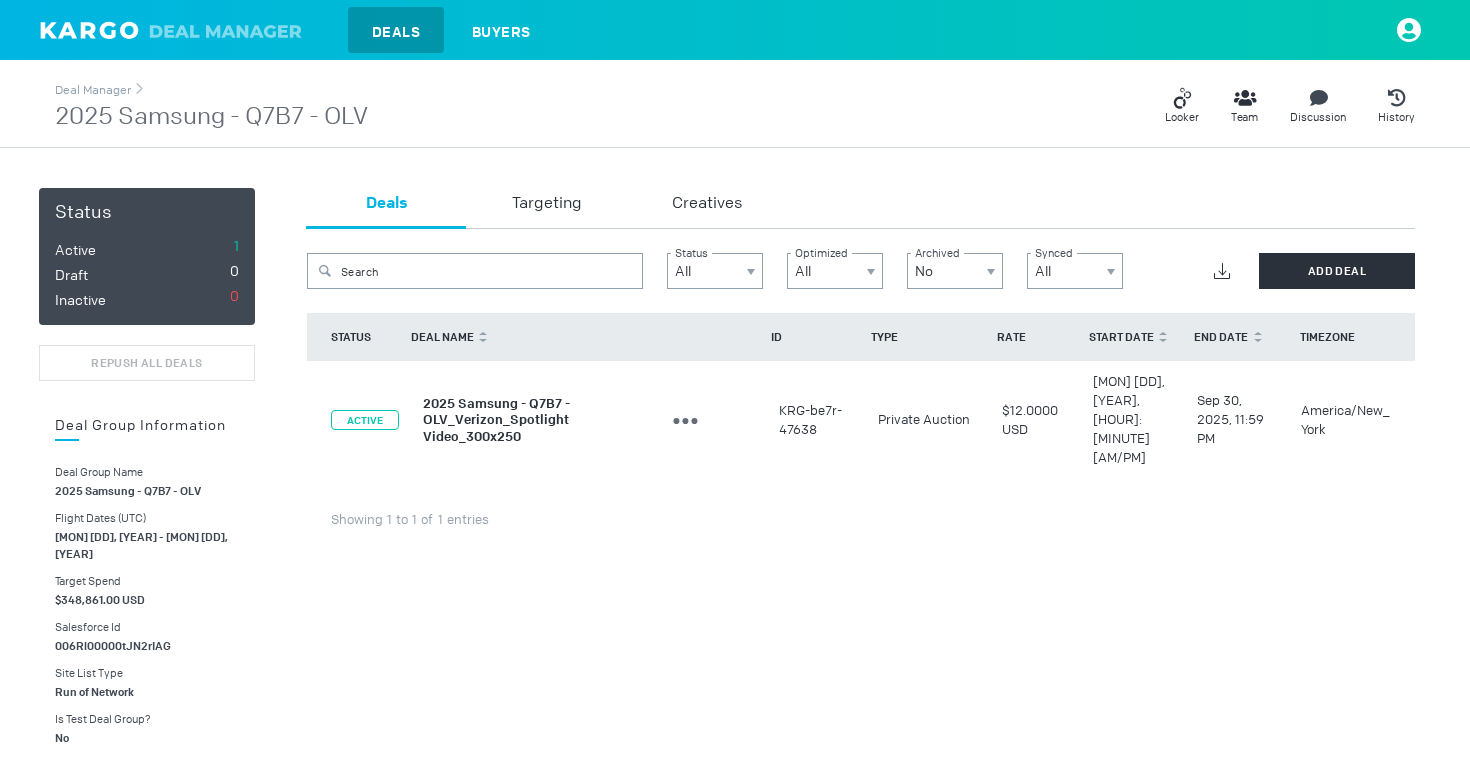 click on "2025 Samsung - Q7B7 - OLV_Verizon_Spotlight Video_300x250" at bounding box center [496, 419] 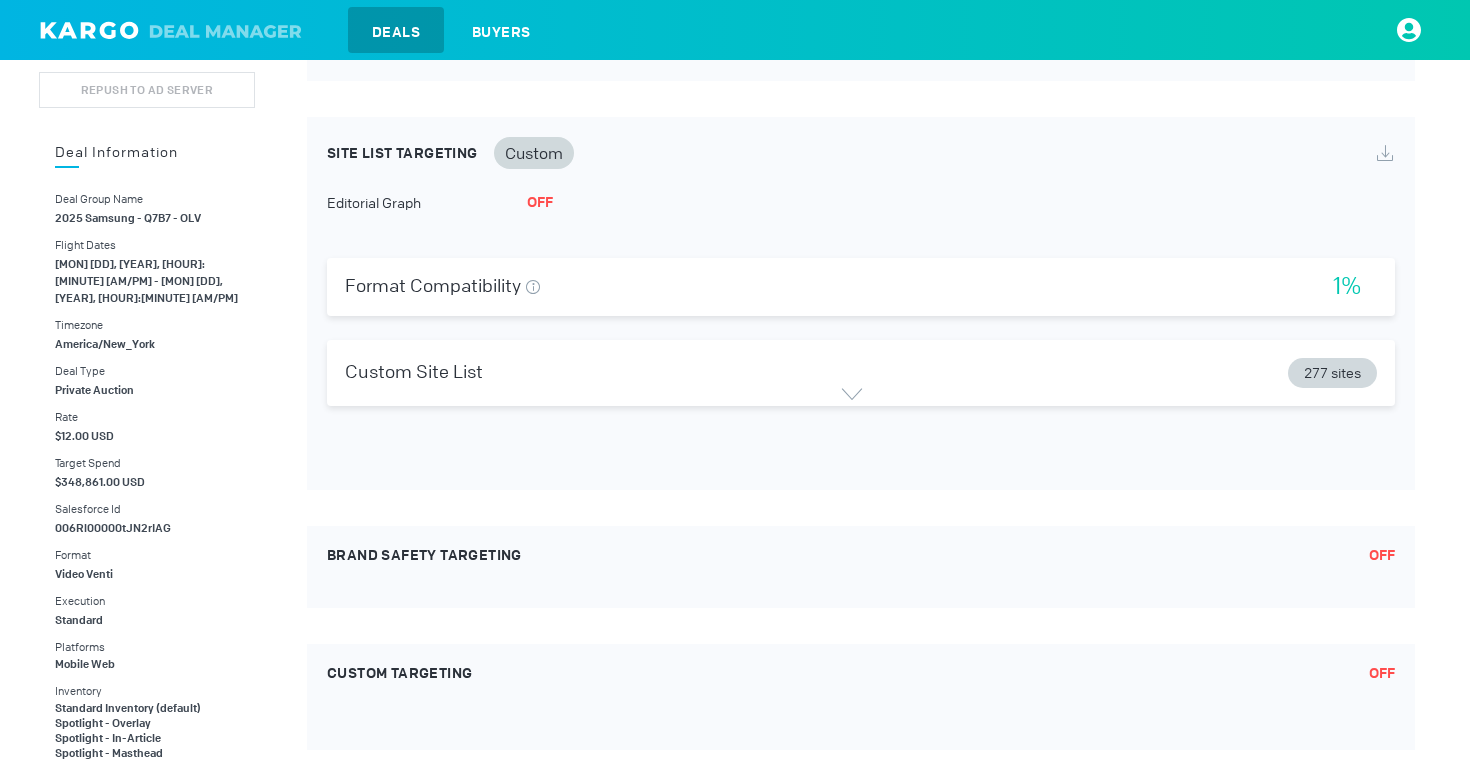 scroll, scrollTop: 352, scrollLeft: 0, axis: vertical 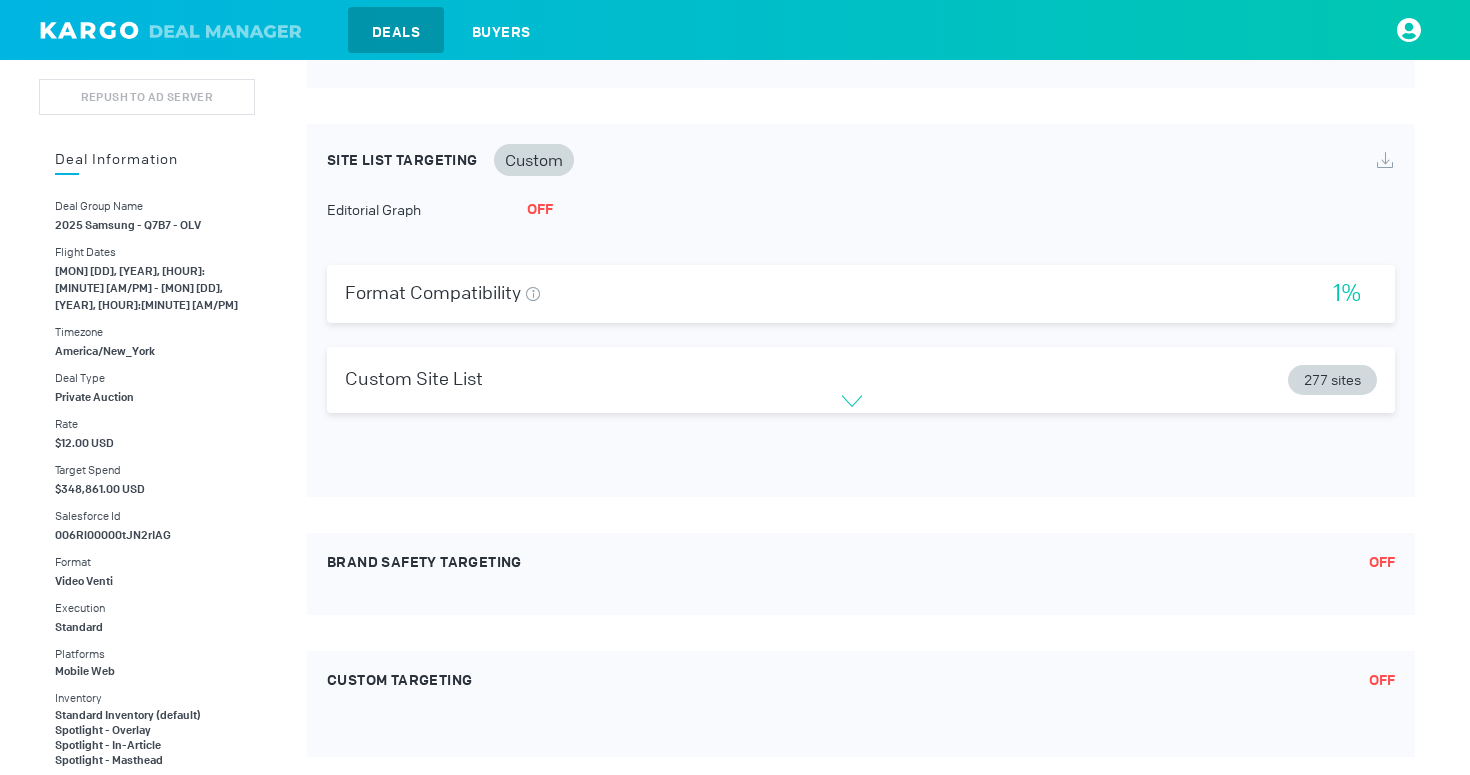 click at bounding box center [852, 401] 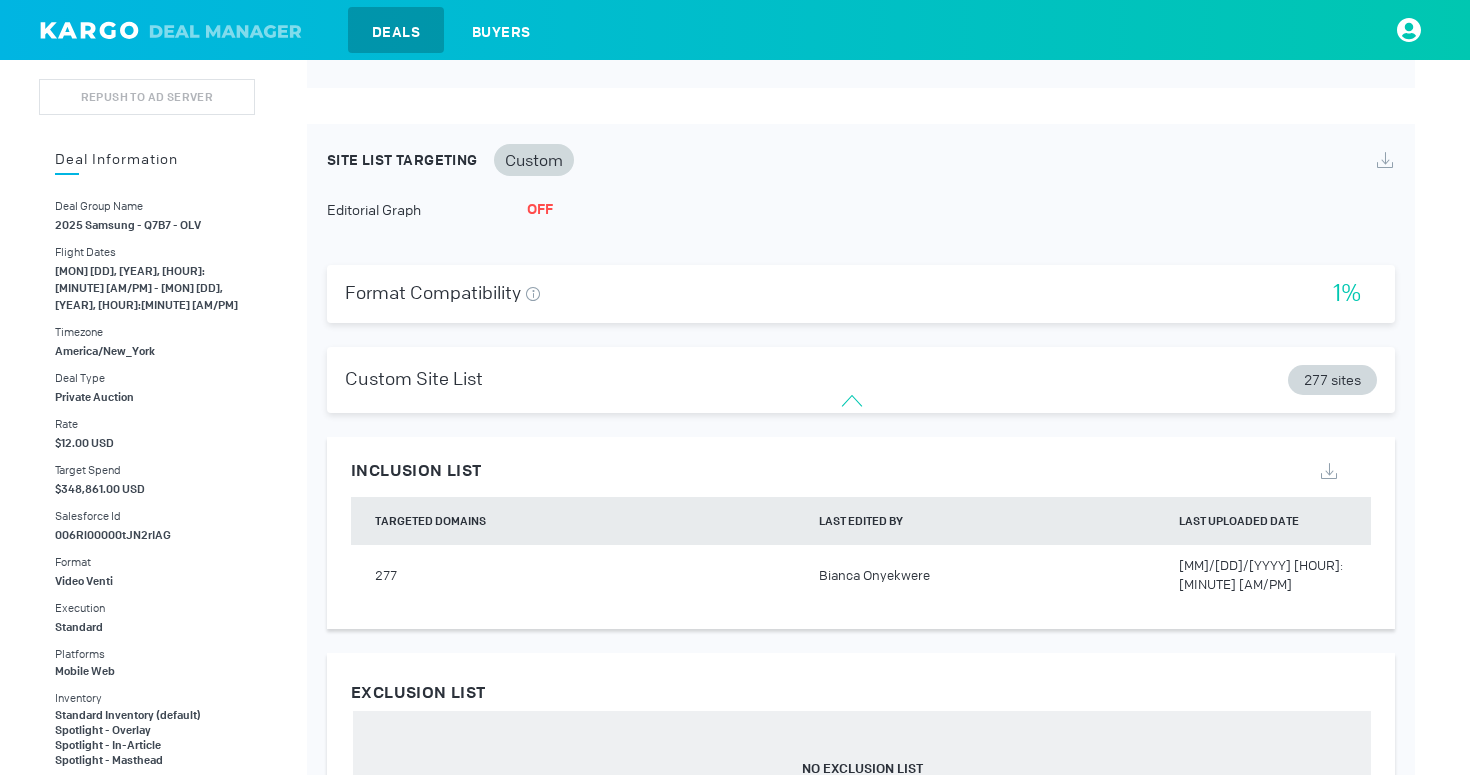 click at bounding box center [852, 401] 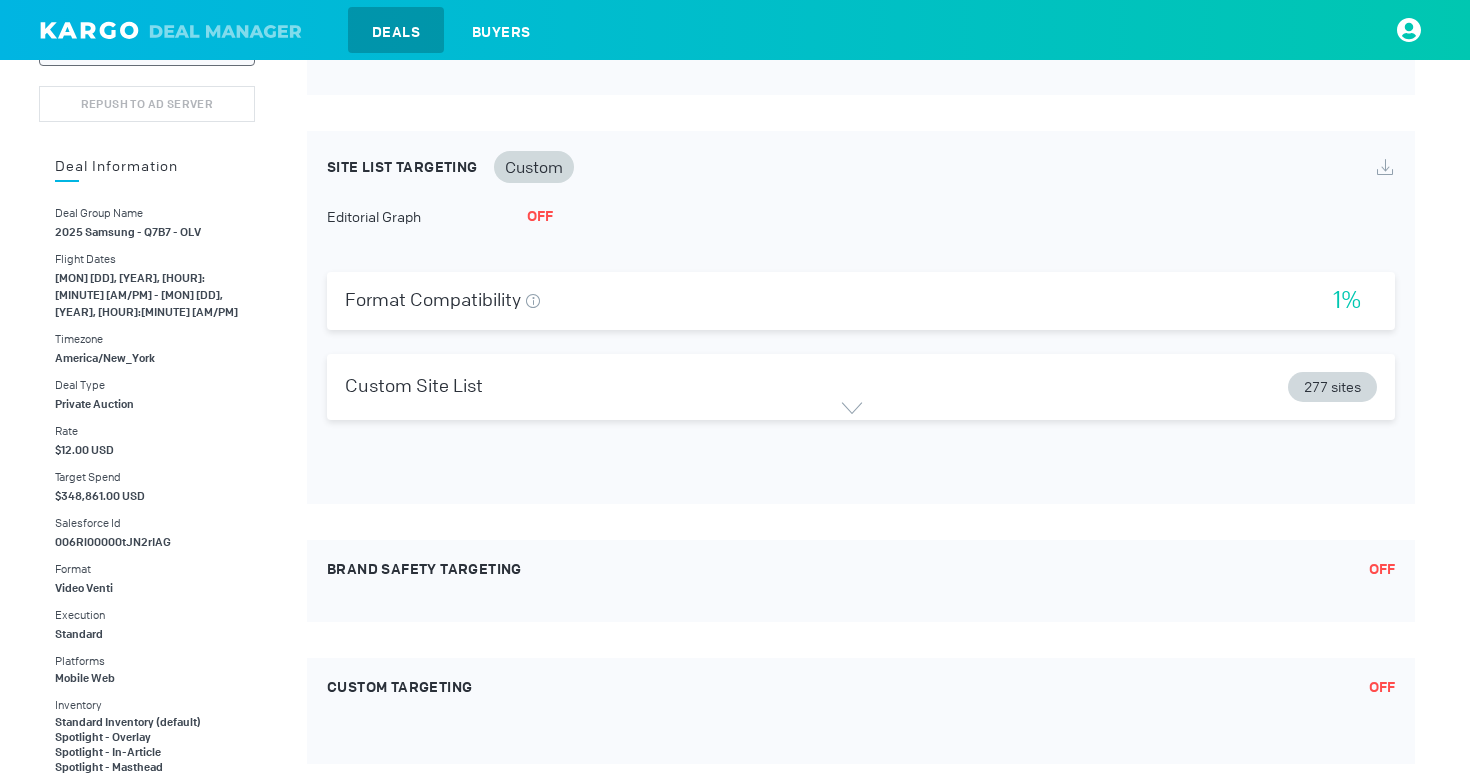 scroll, scrollTop: 0, scrollLeft: 0, axis: both 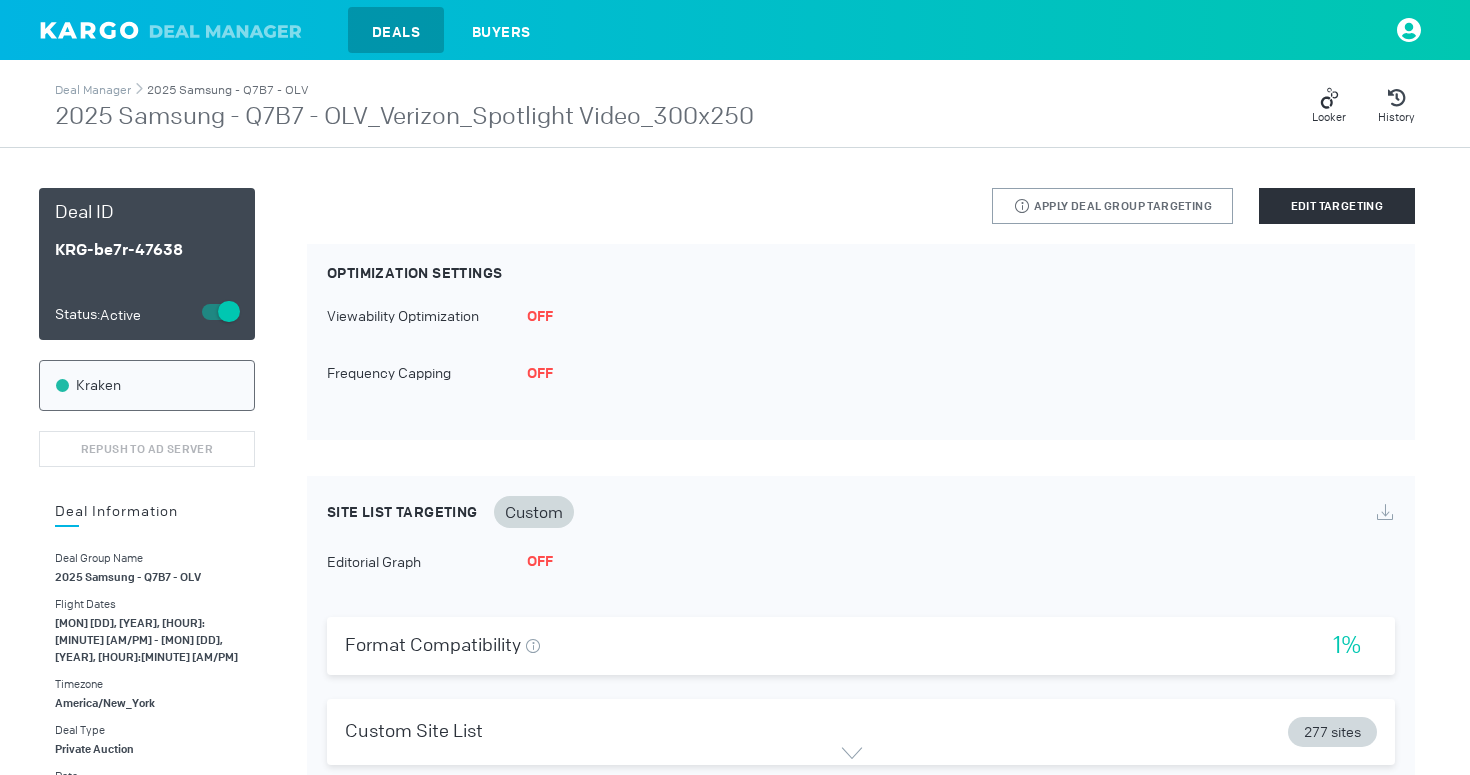 click on "2025 Samsung - Q7B7 - OLV" at bounding box center [227, 90] 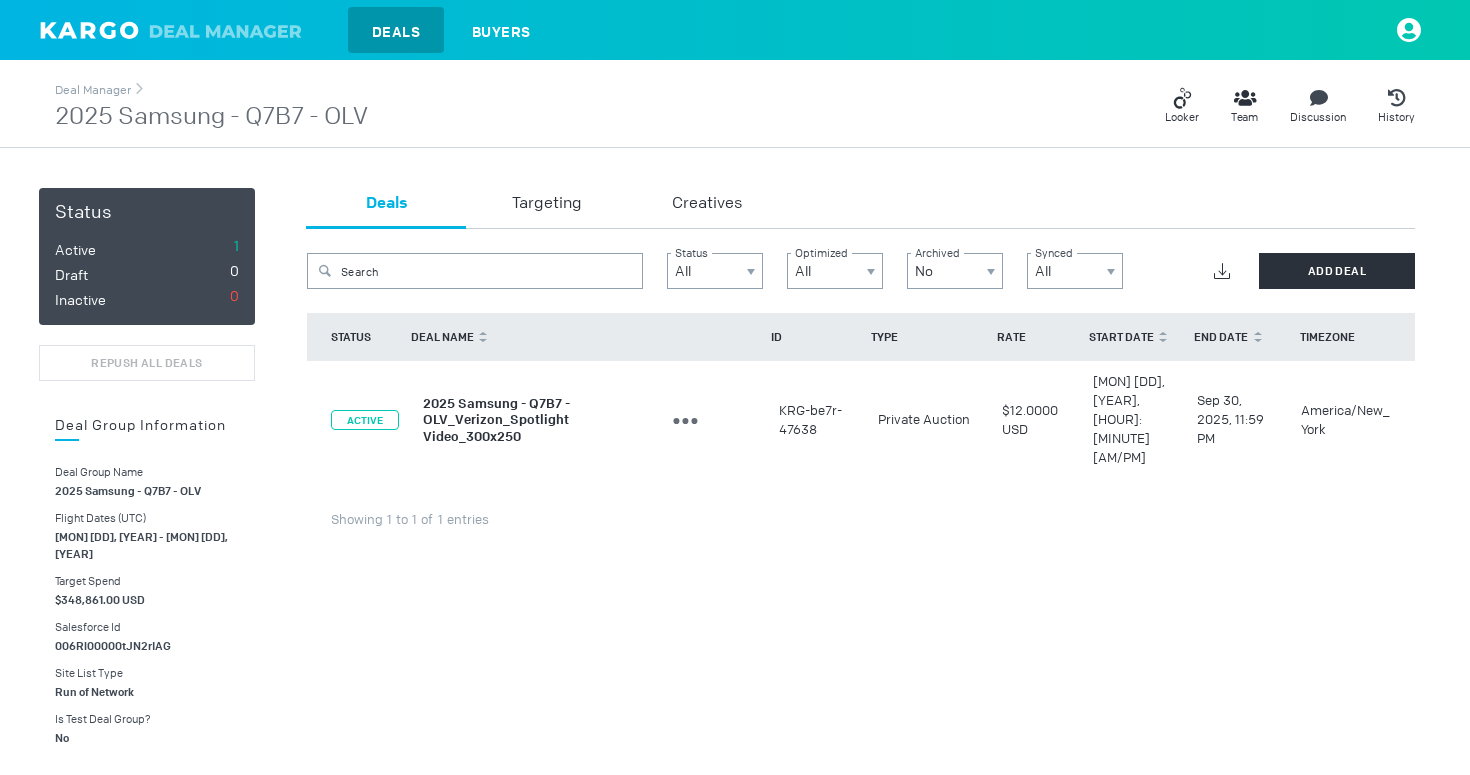 click on "2025 Samsung - Q7B7 - OLV_Verizon_Spotlight Video_300x250" at bounding box center [496, 419] 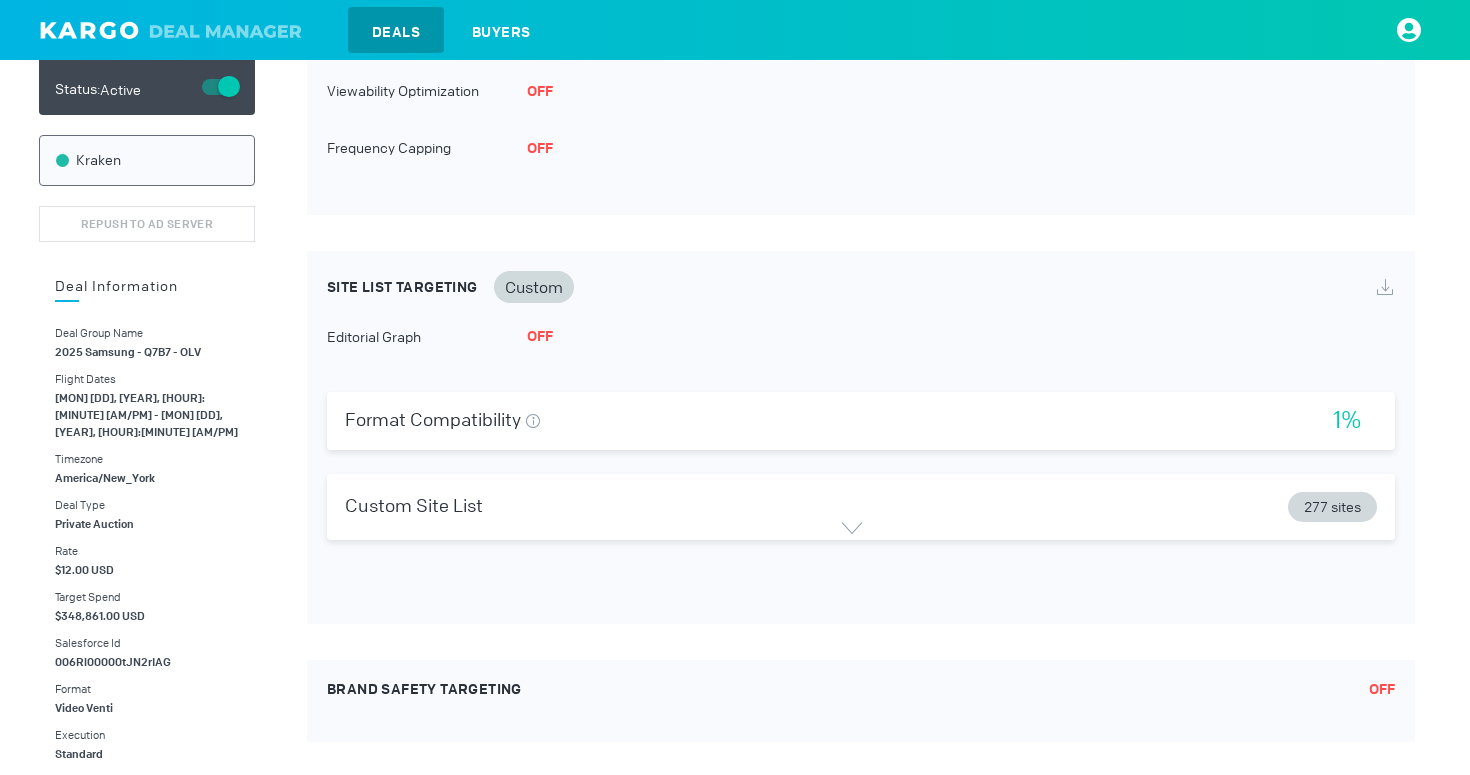 scroll, scrollTop: 0, scrollLeft: 0, axis: both 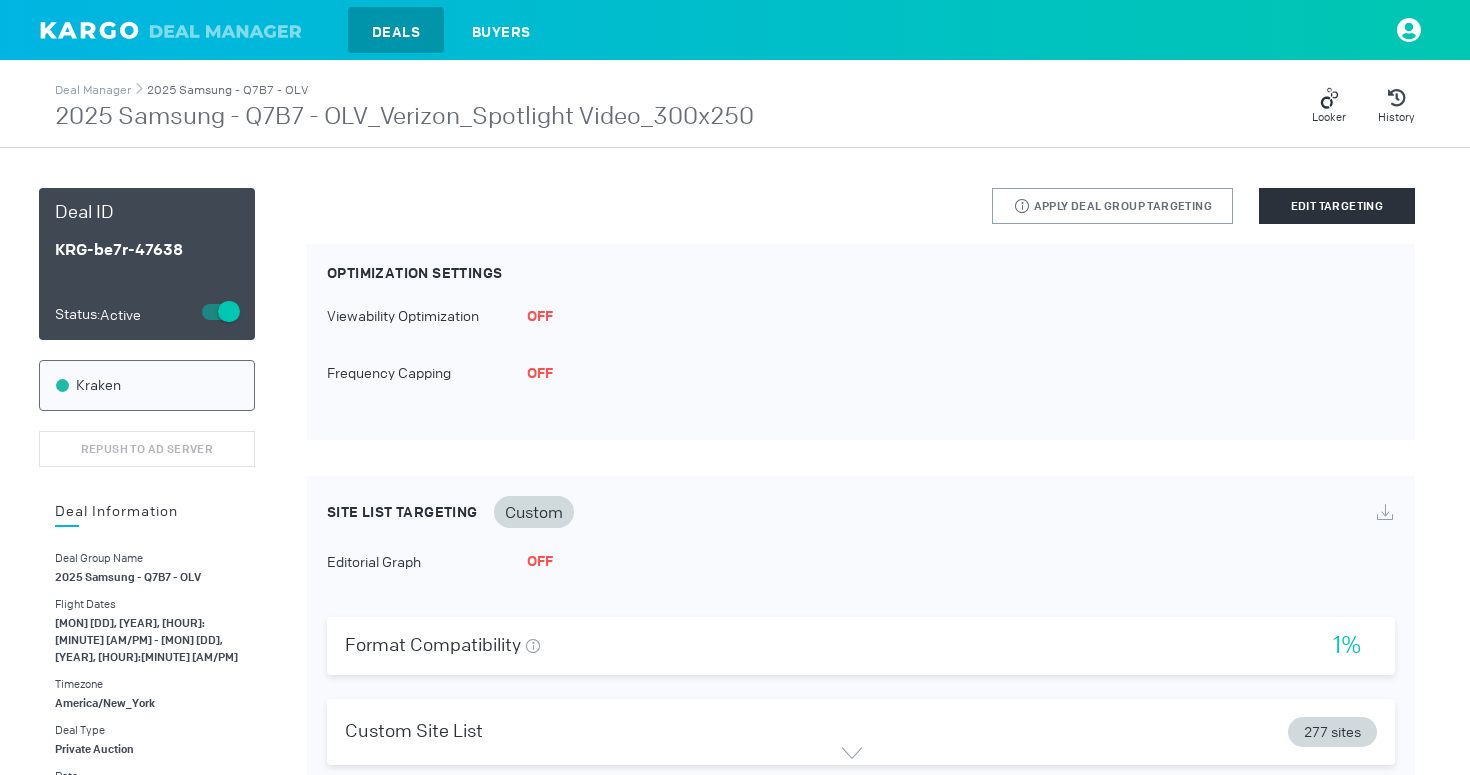click on "2025 Samsung - Q7B7 - OLV" at bounding box center (227, 90) 